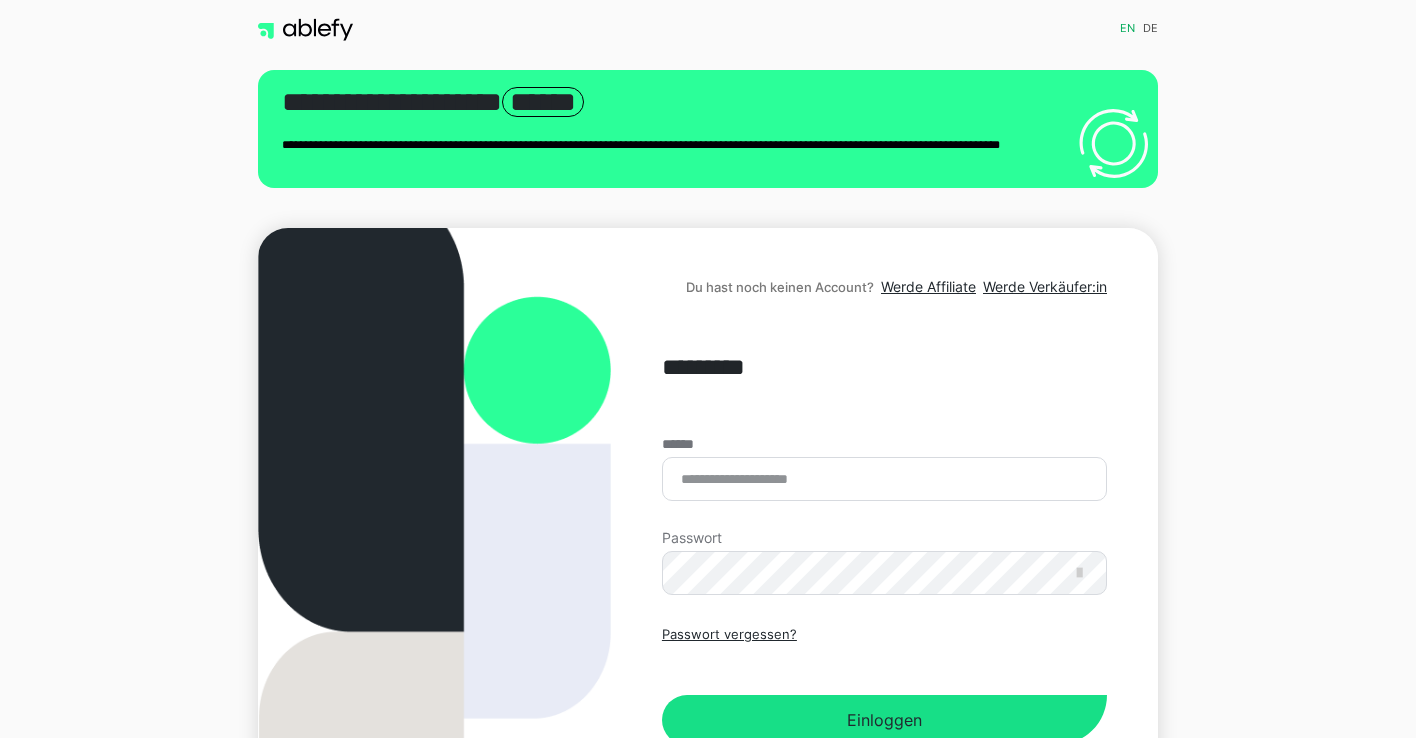scroll, scrollTop: 0, scrollLeft: 0, axis: both 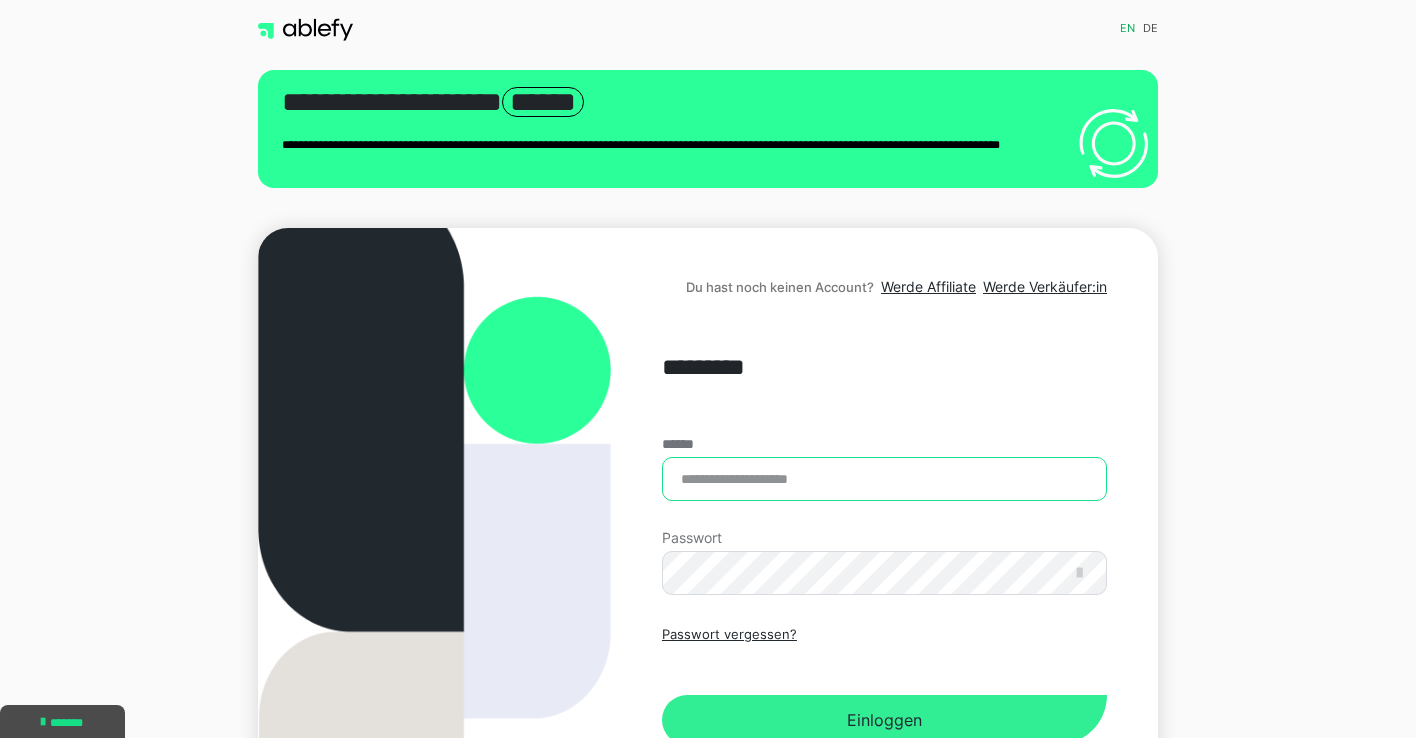 type on "**********" 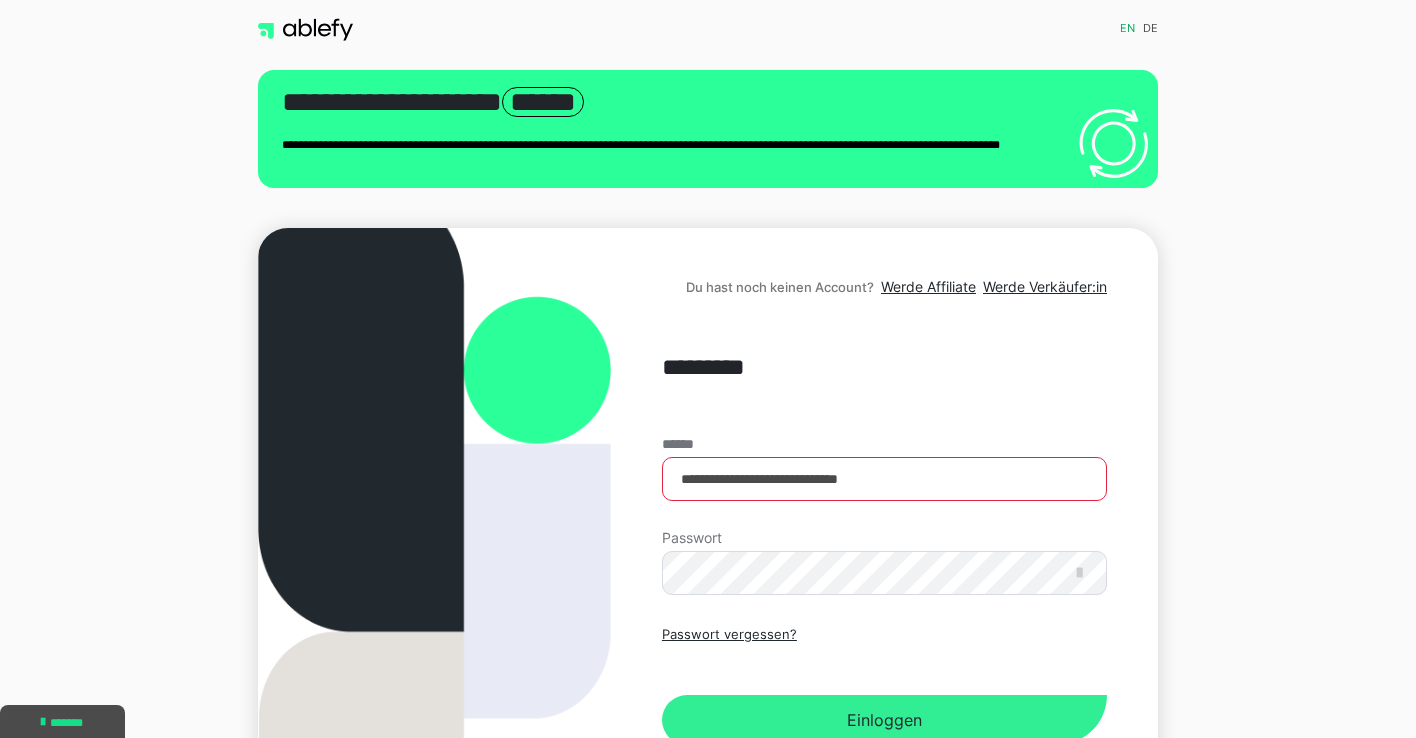 click on "Einloggen" at bounding box center [884, 720] 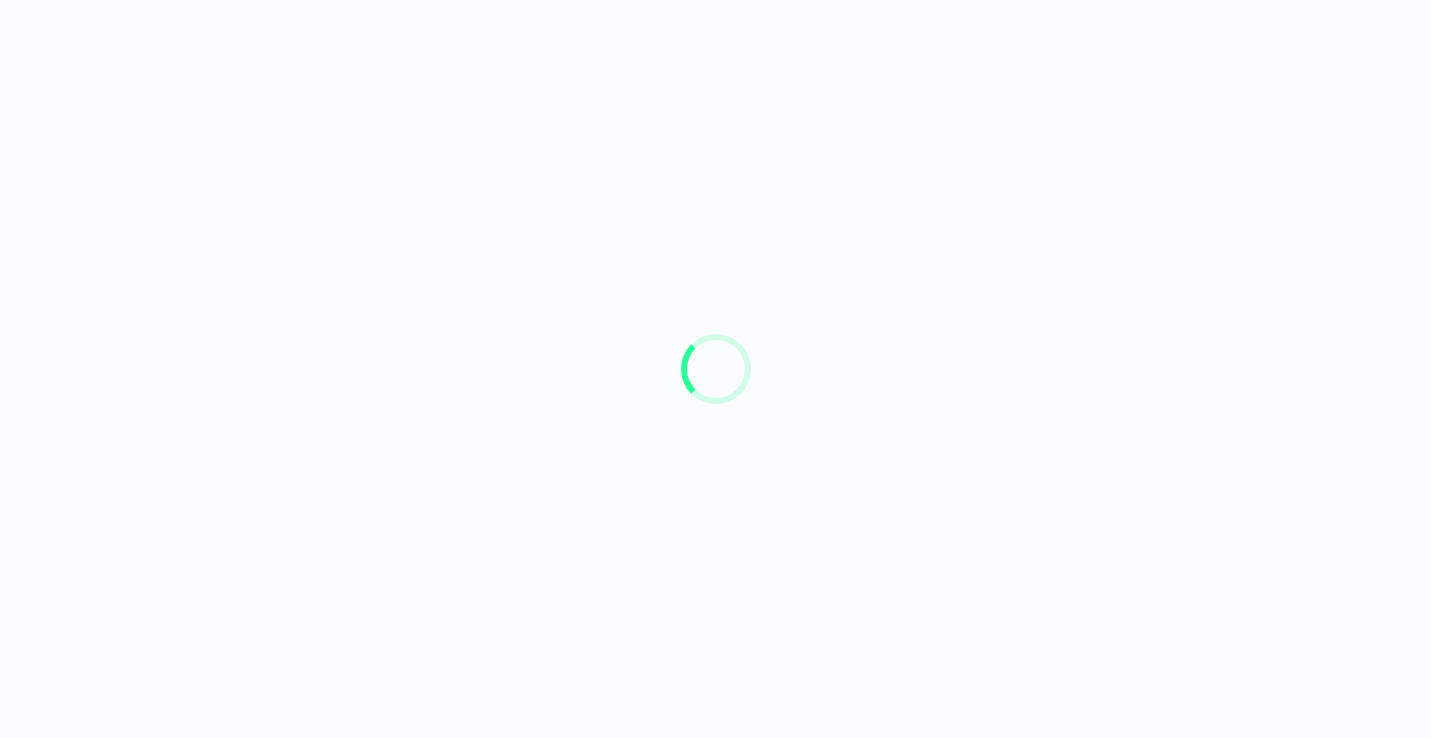 scroll, scrollTop: 0, scrollLeft: 0, axis: both 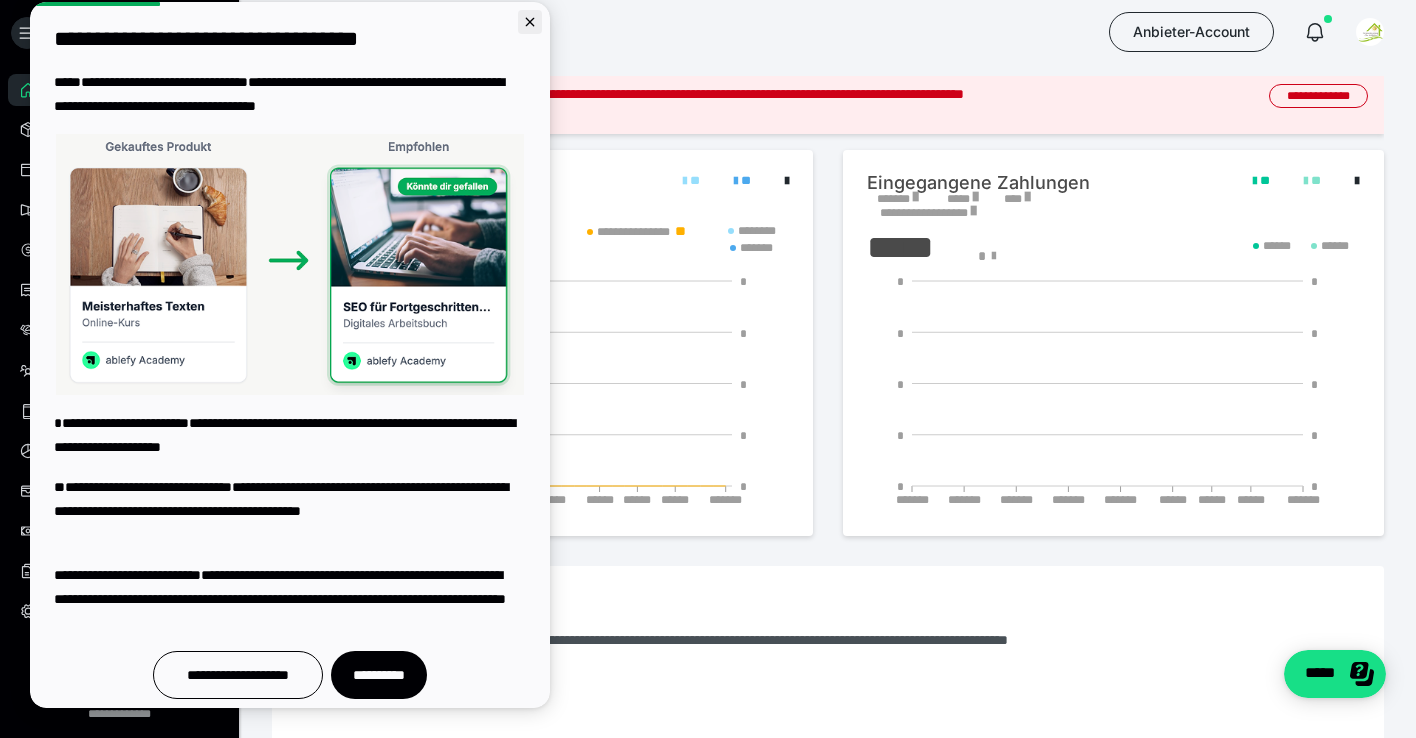 click 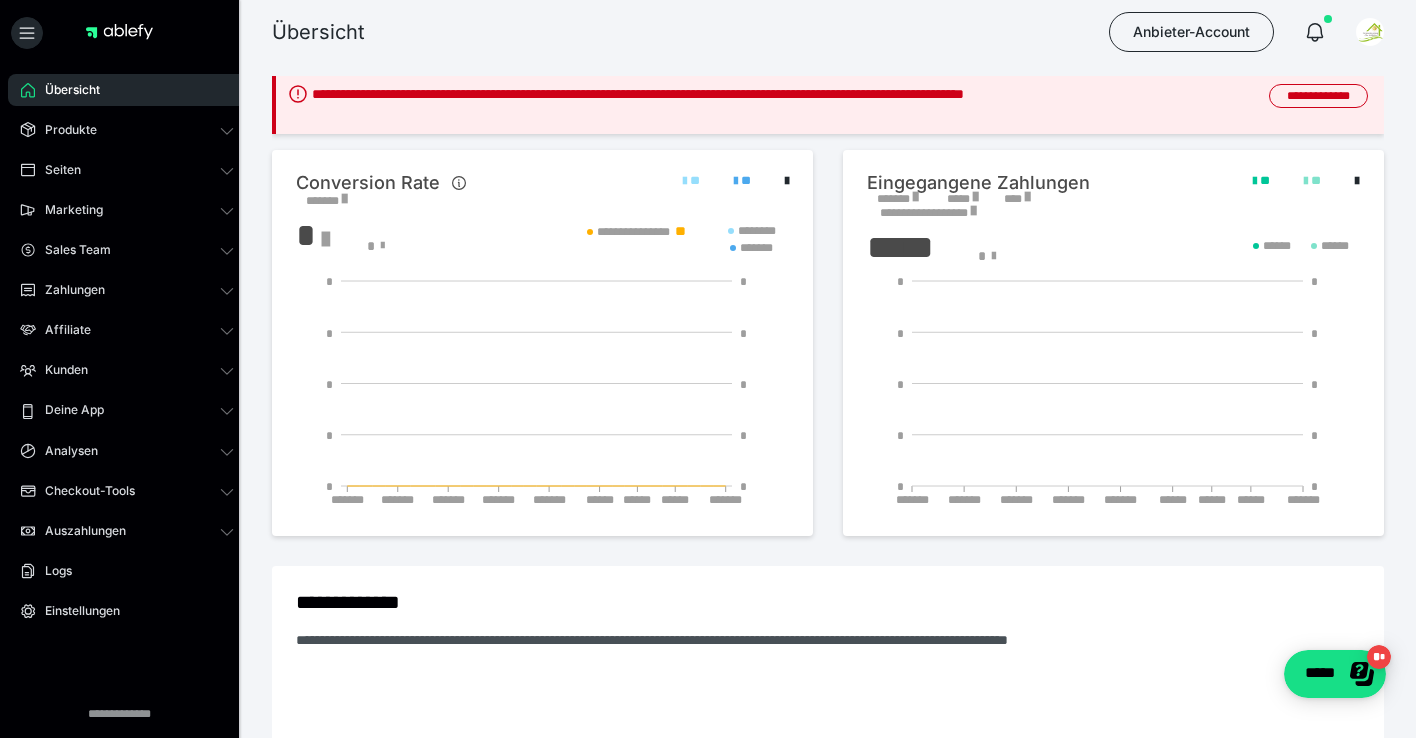 scroll, scrollTop: 0, scrollLeft: 0, axis: both 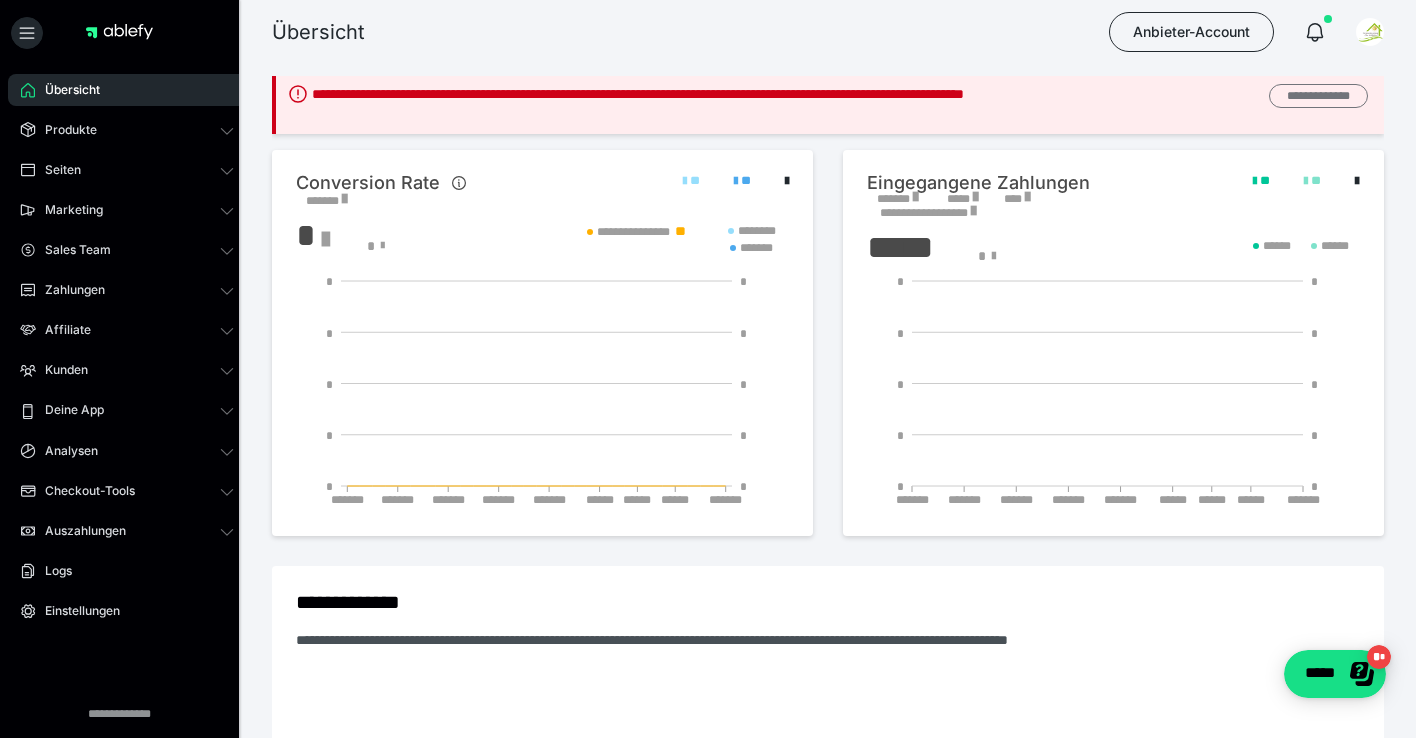 click on "**********" at bounding box center [1318, 96] 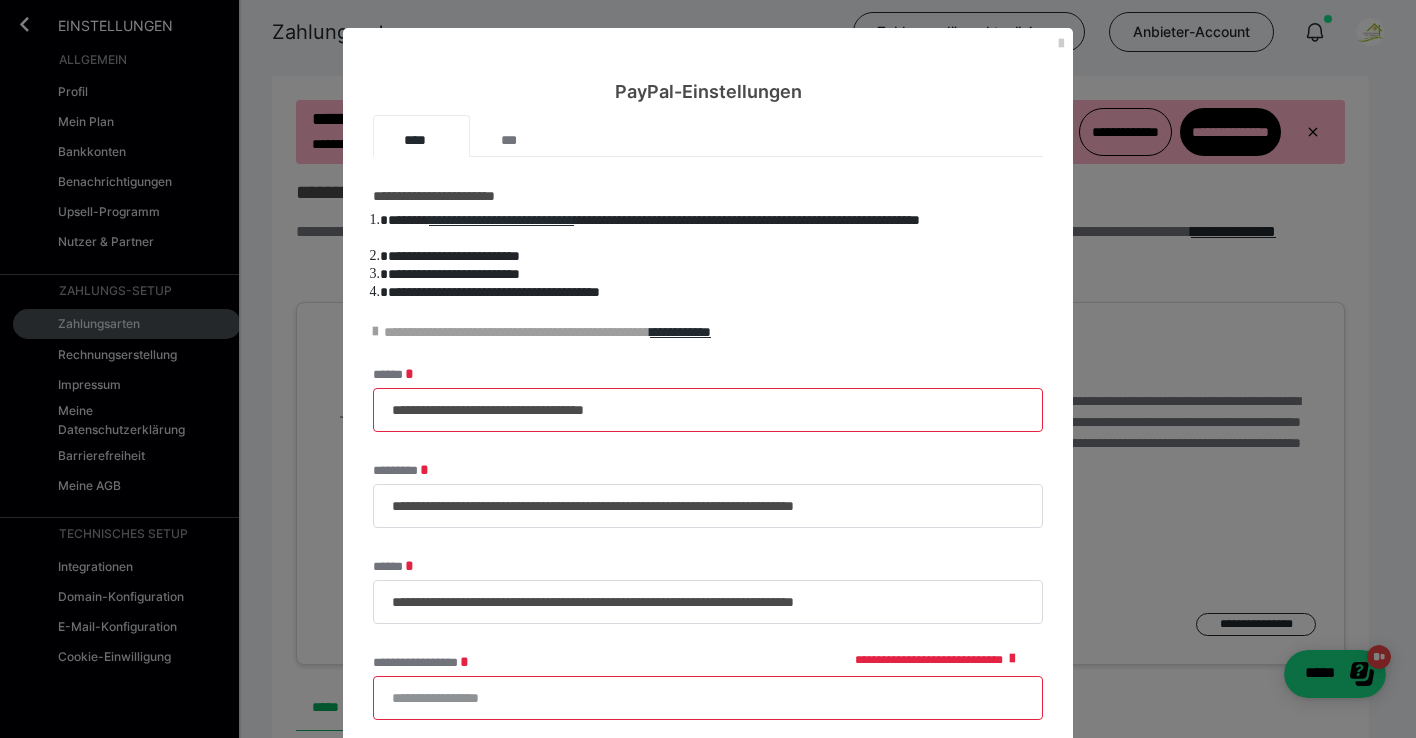 scroll, scrollTop: 0, scrollLeft: 0, axis: both 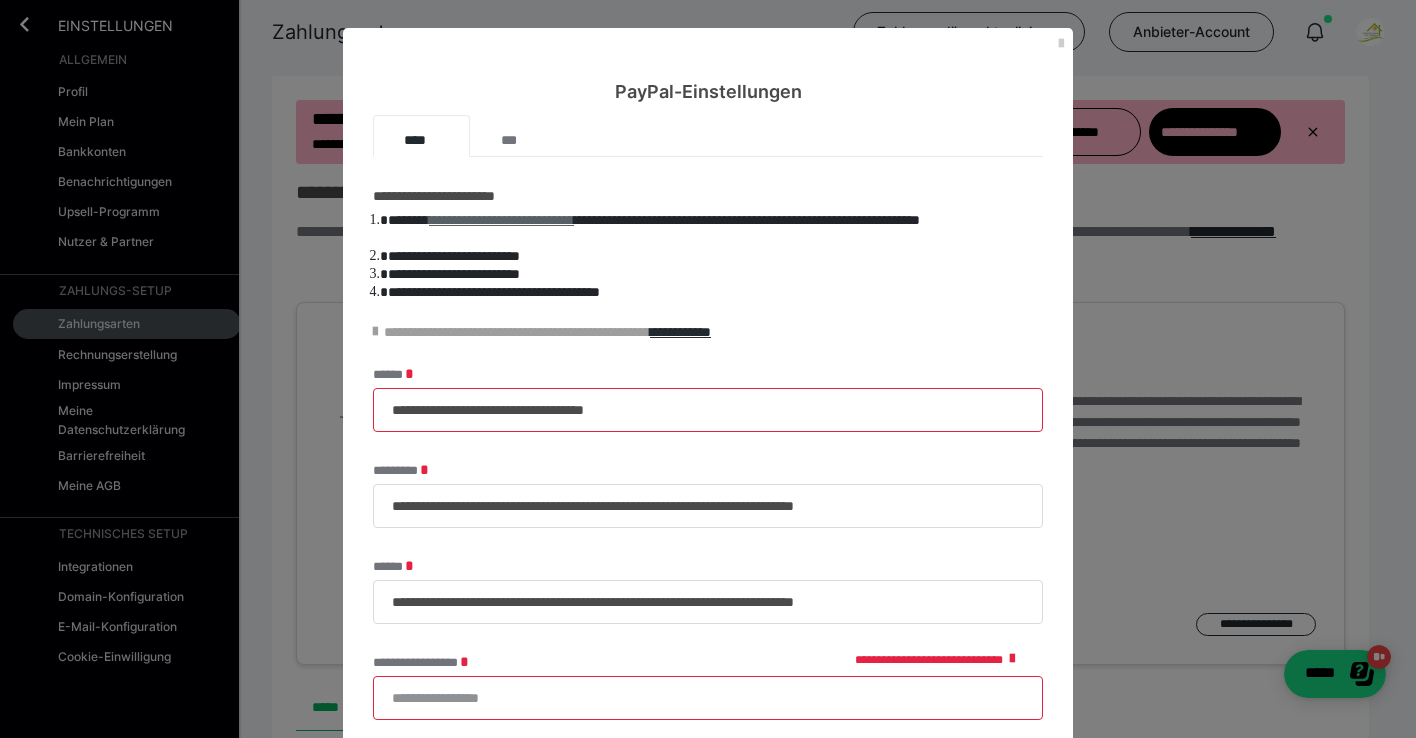 click on "**********" at bounding box center [501, 220] 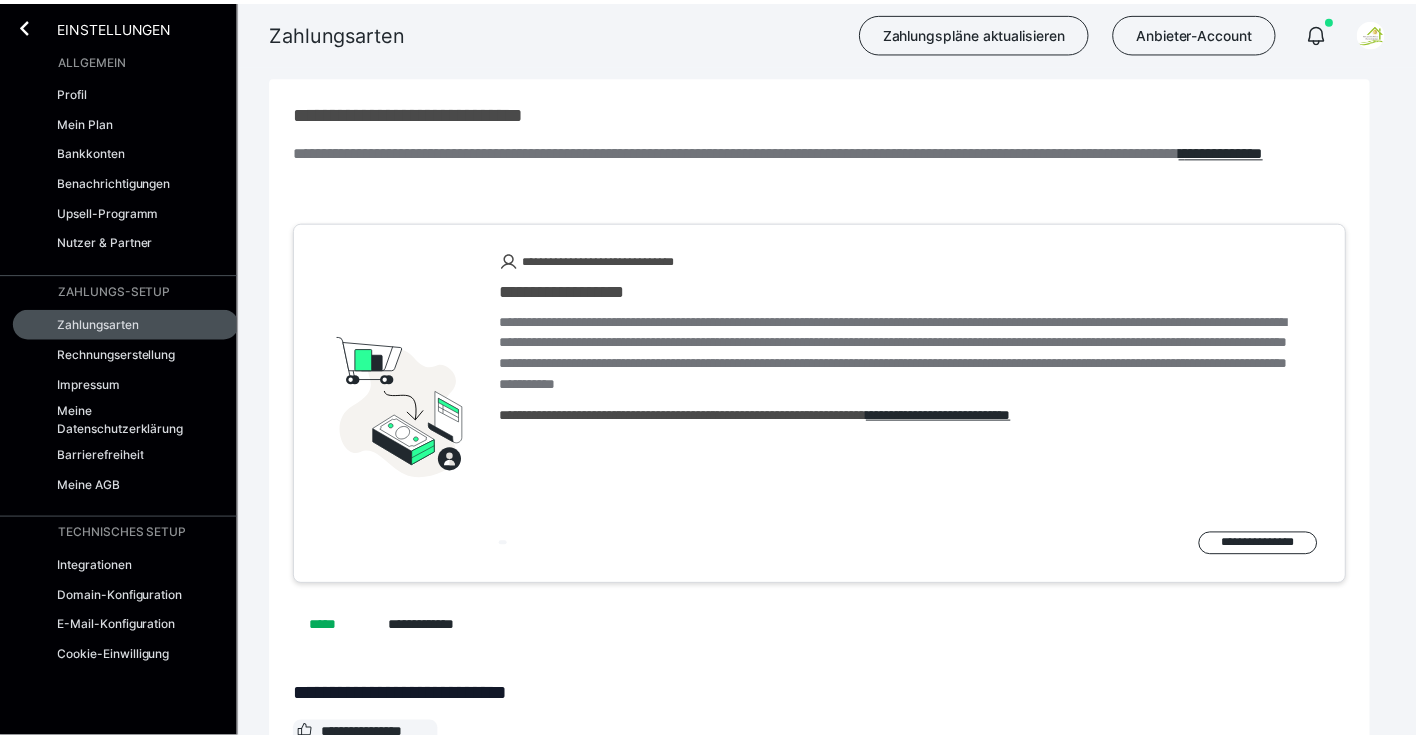 scroll, scrollTop: 0, scrollLeft: 0, axis: both 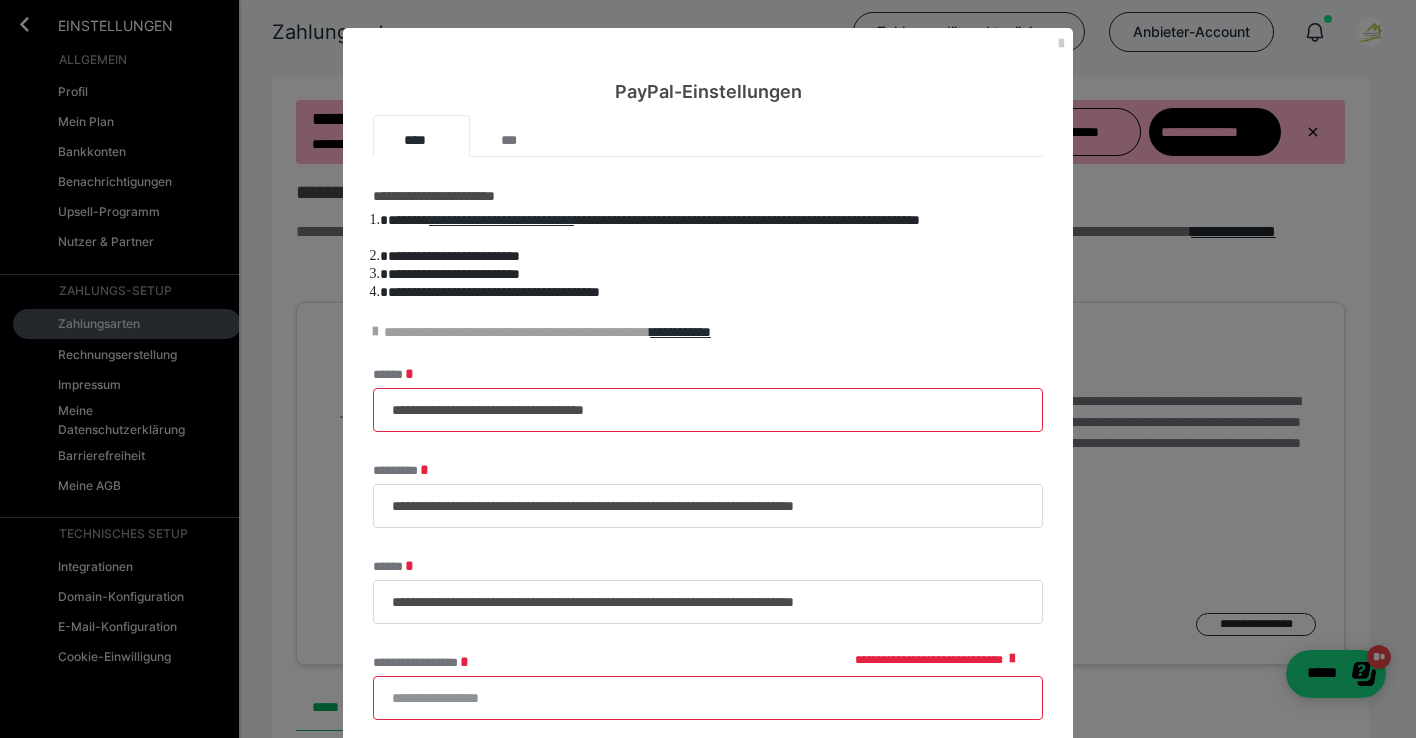 click on "**********" at bounding box center (708, 698) 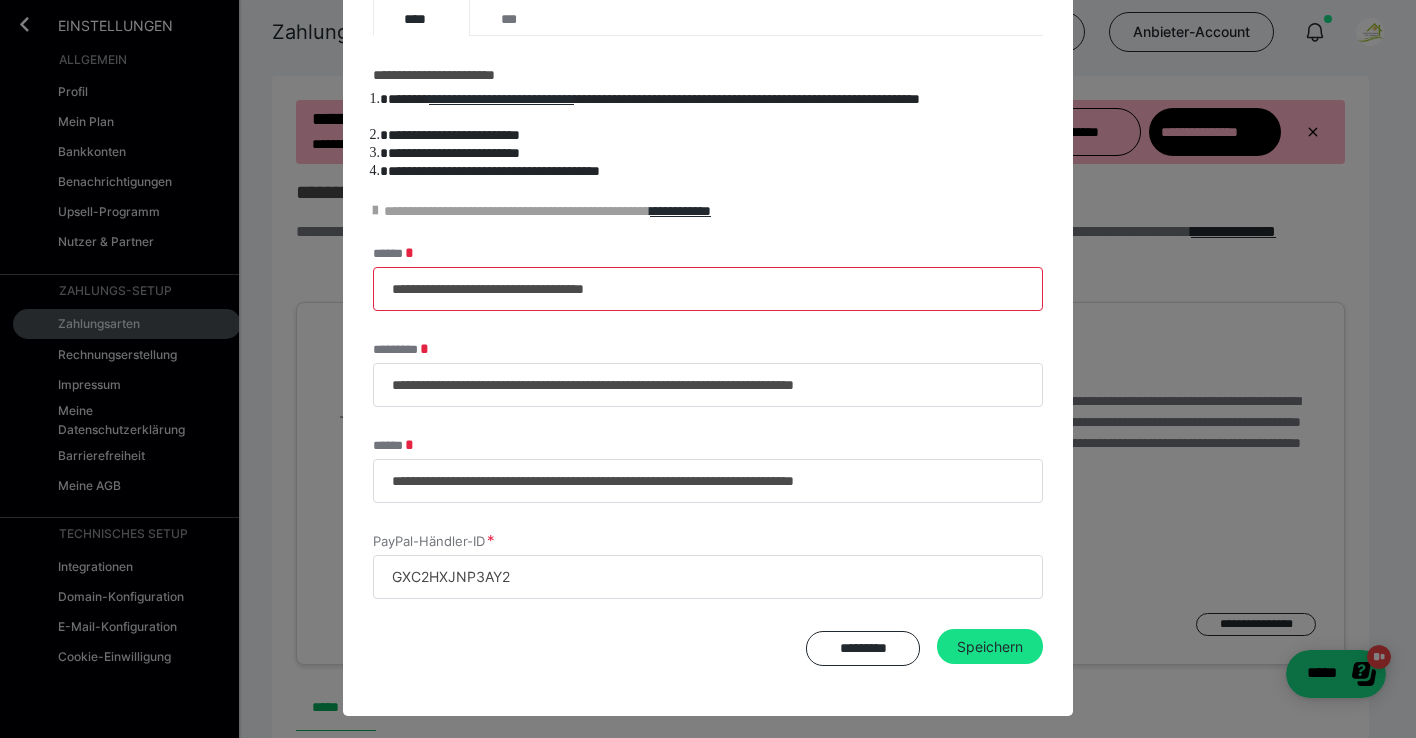 scroll, scrollTop: 124, scrollLeft: 0, axis: vertical 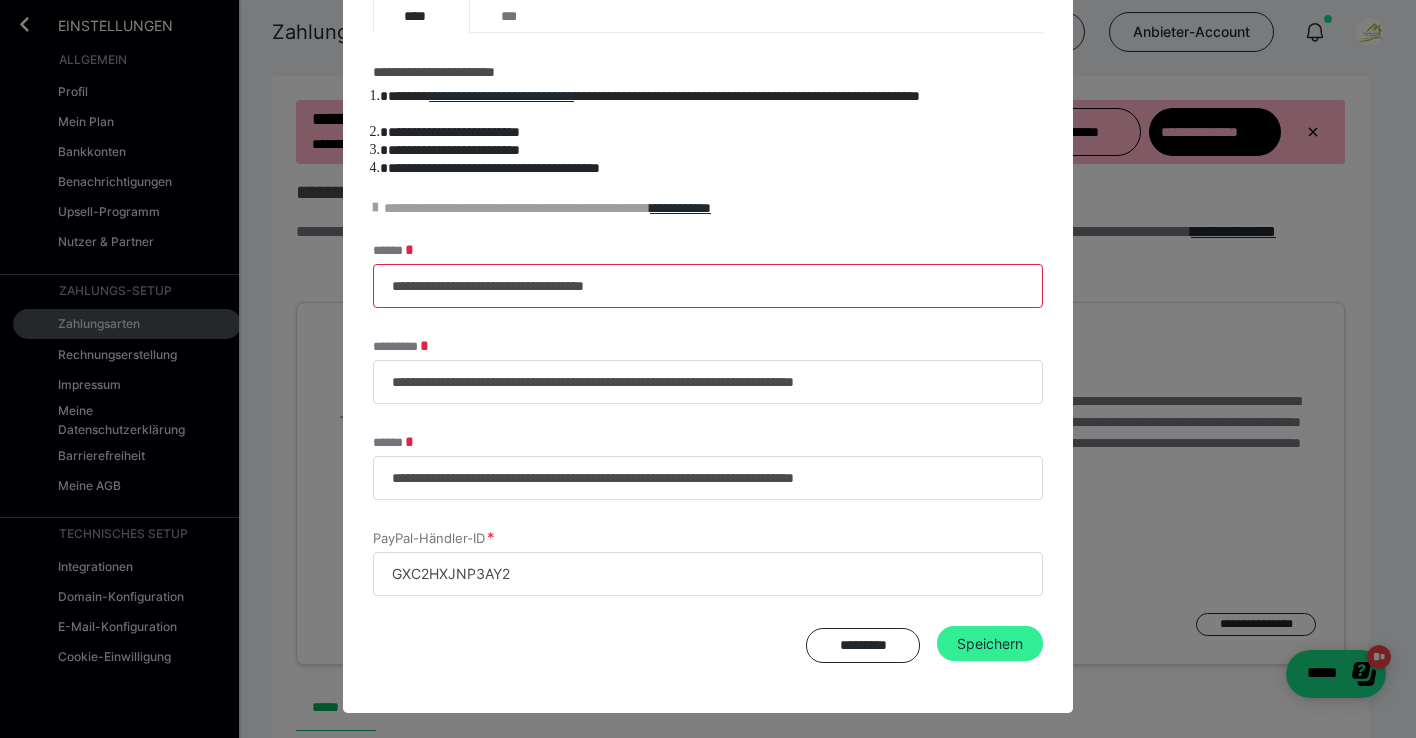 type on "GXC2HXJNP3AY2" 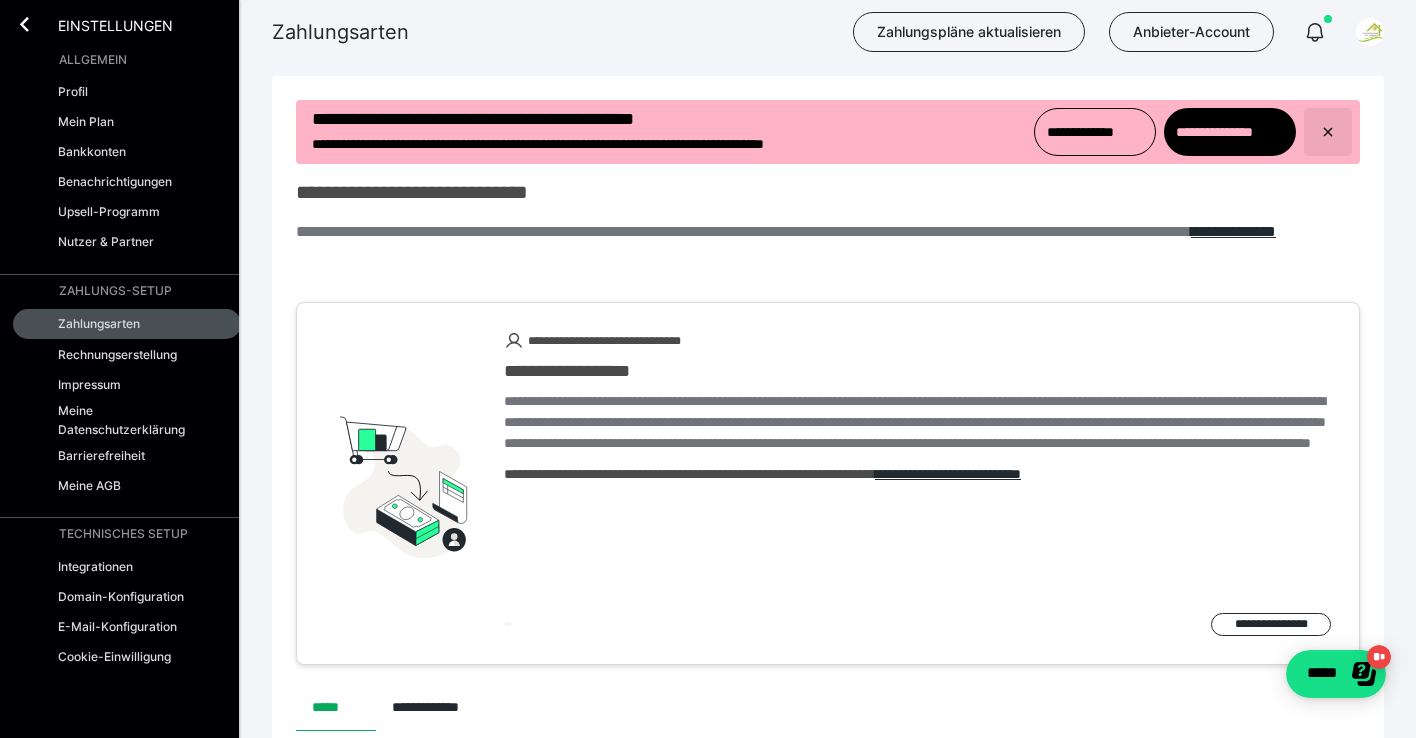 click at bounding box center (1328, 132) 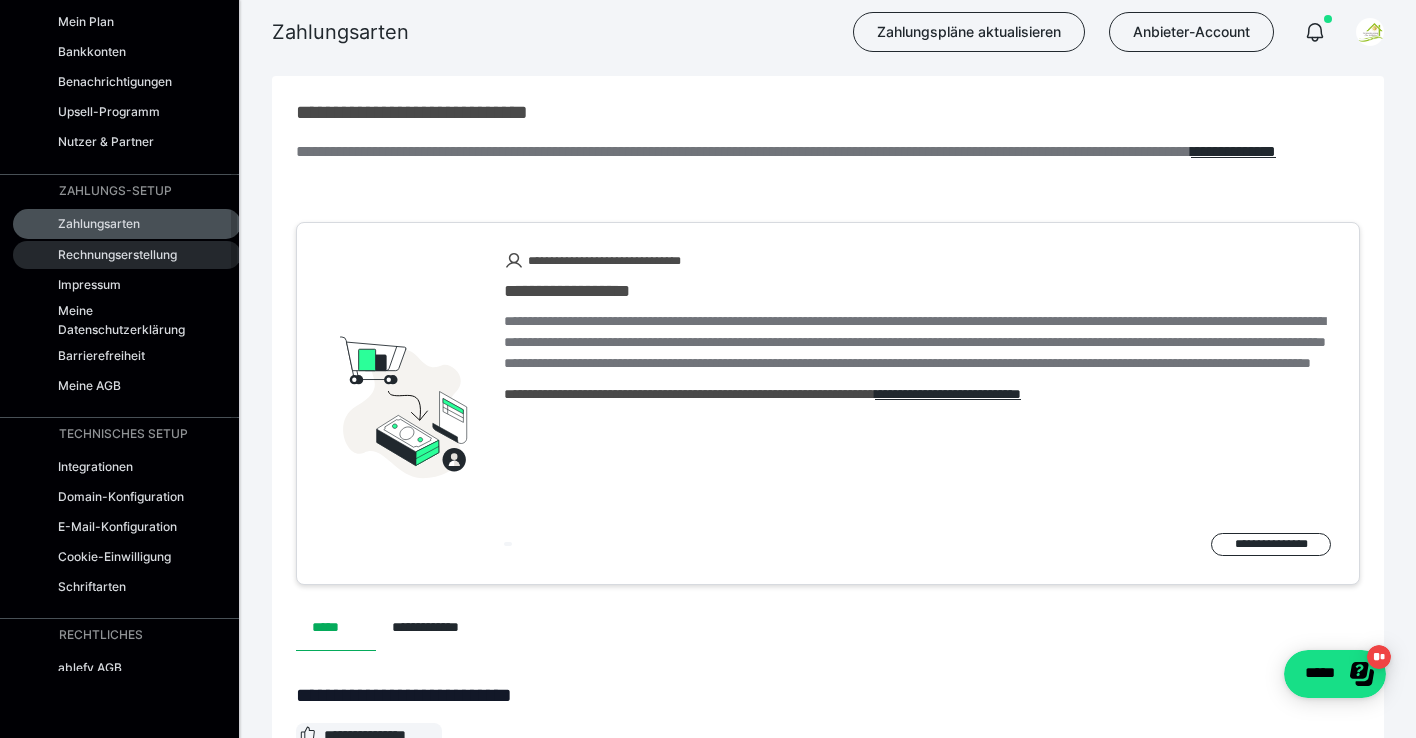scroll, scrollTop: 0, scrollLeft: 0, axis: both 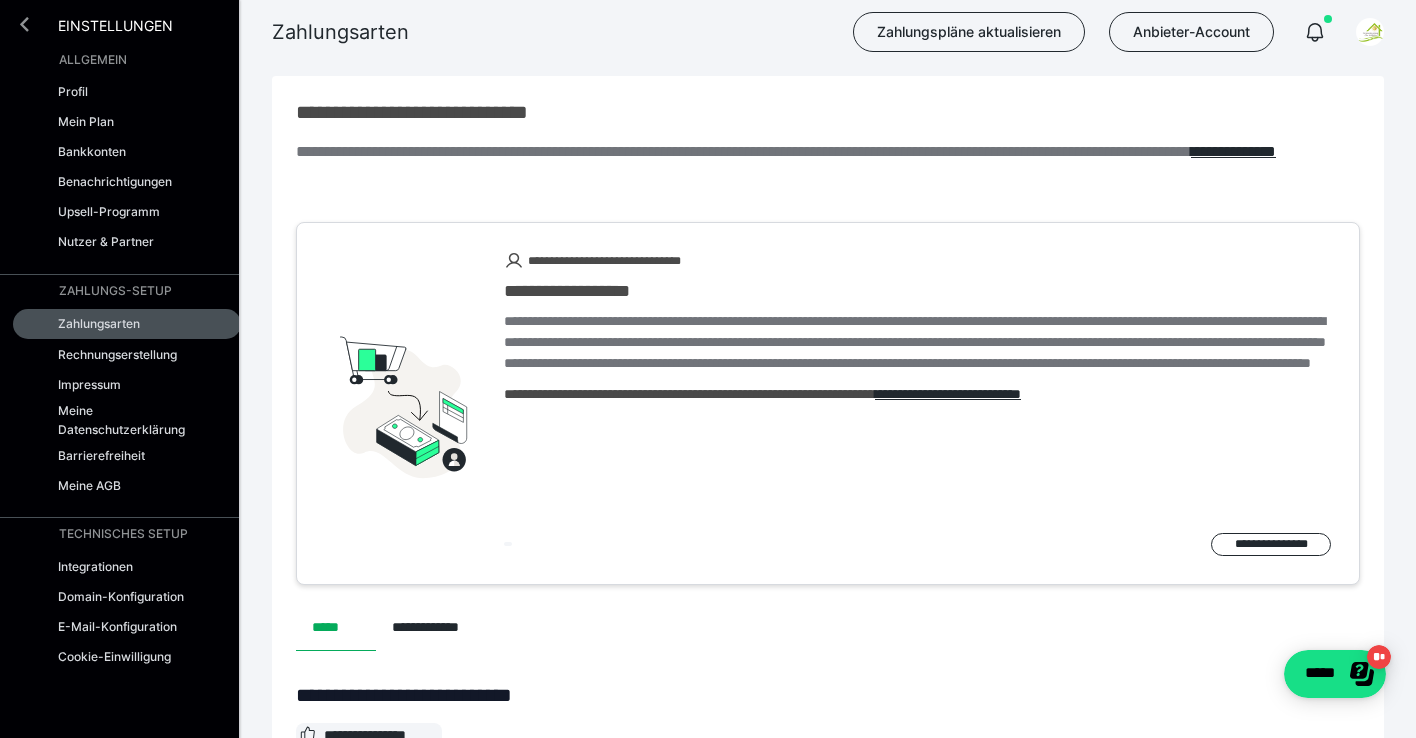 click at bounding box center (24, 24) 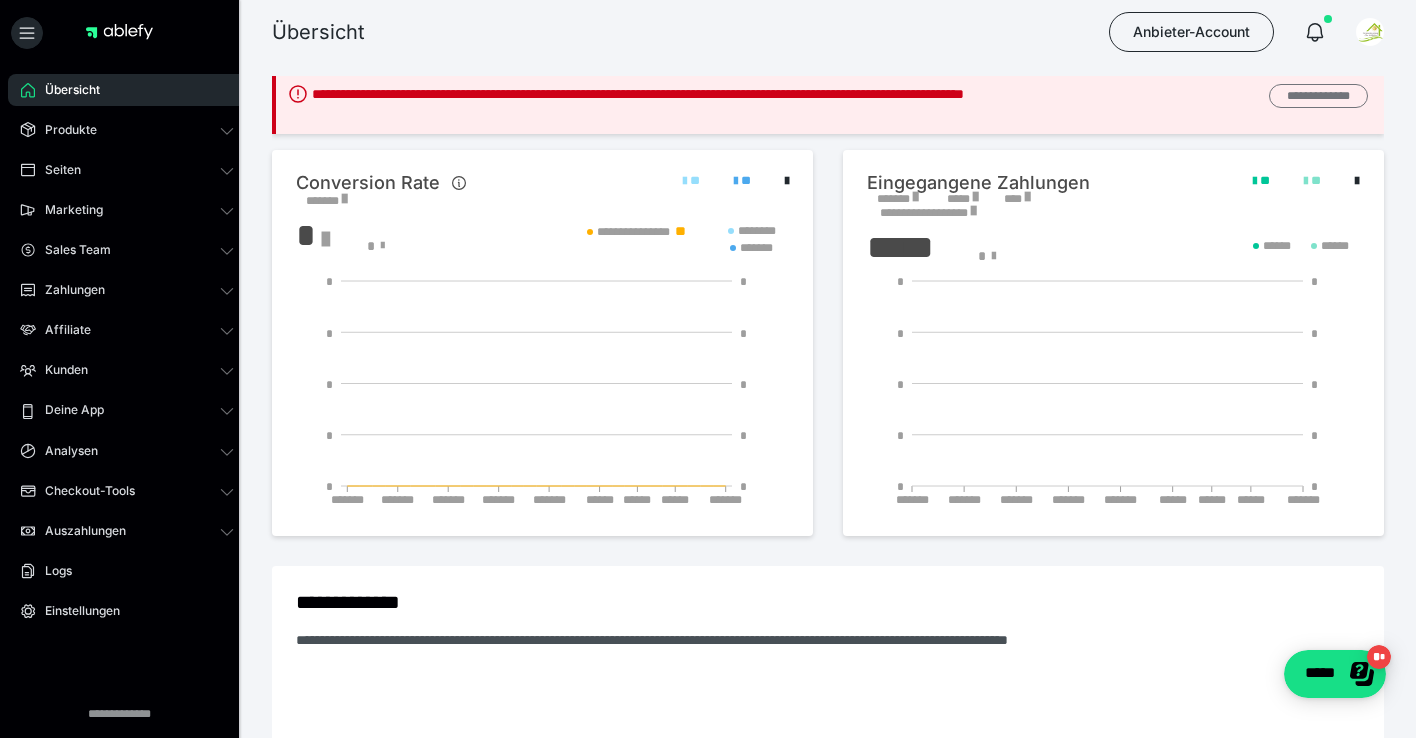 click on "**********" at bounding box center (1318, 96) 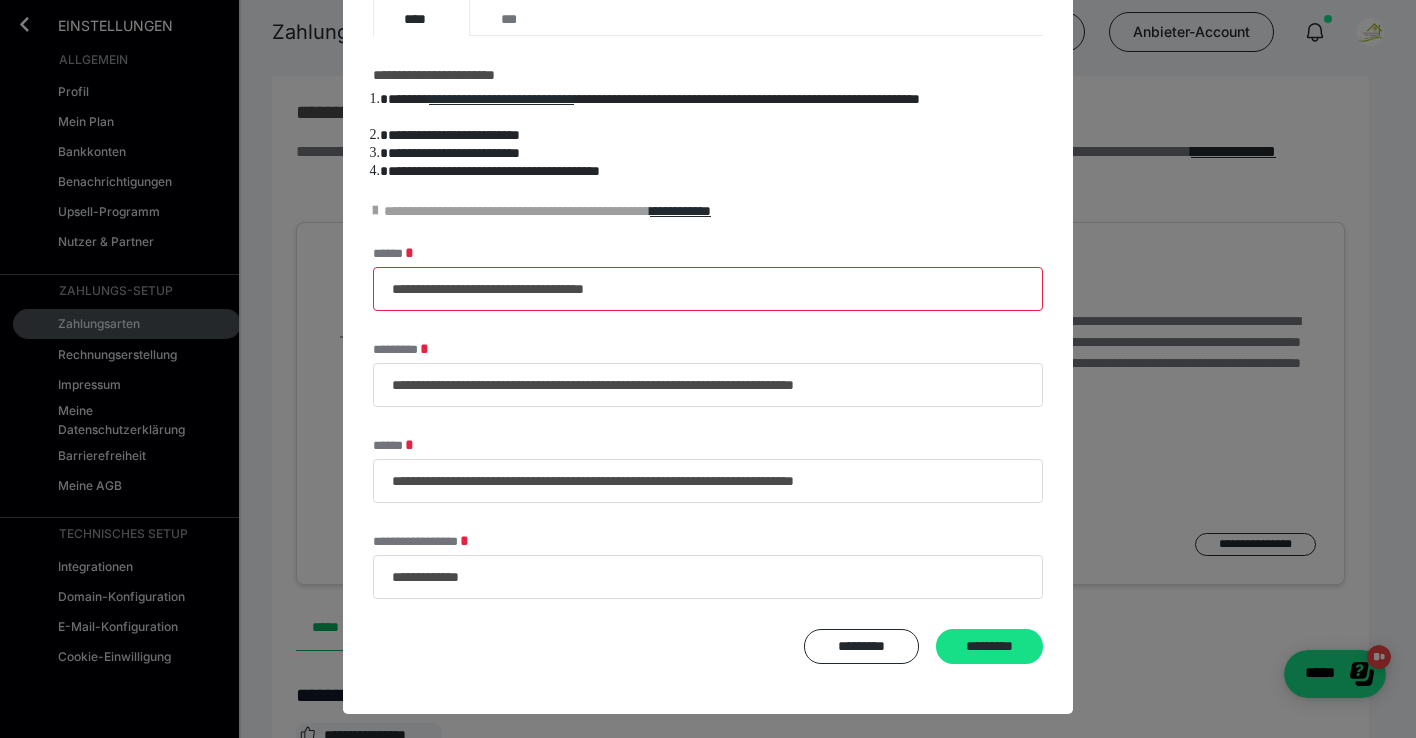 scroll, scrollTop: 124, scrollLeft: 0, axis: vertical 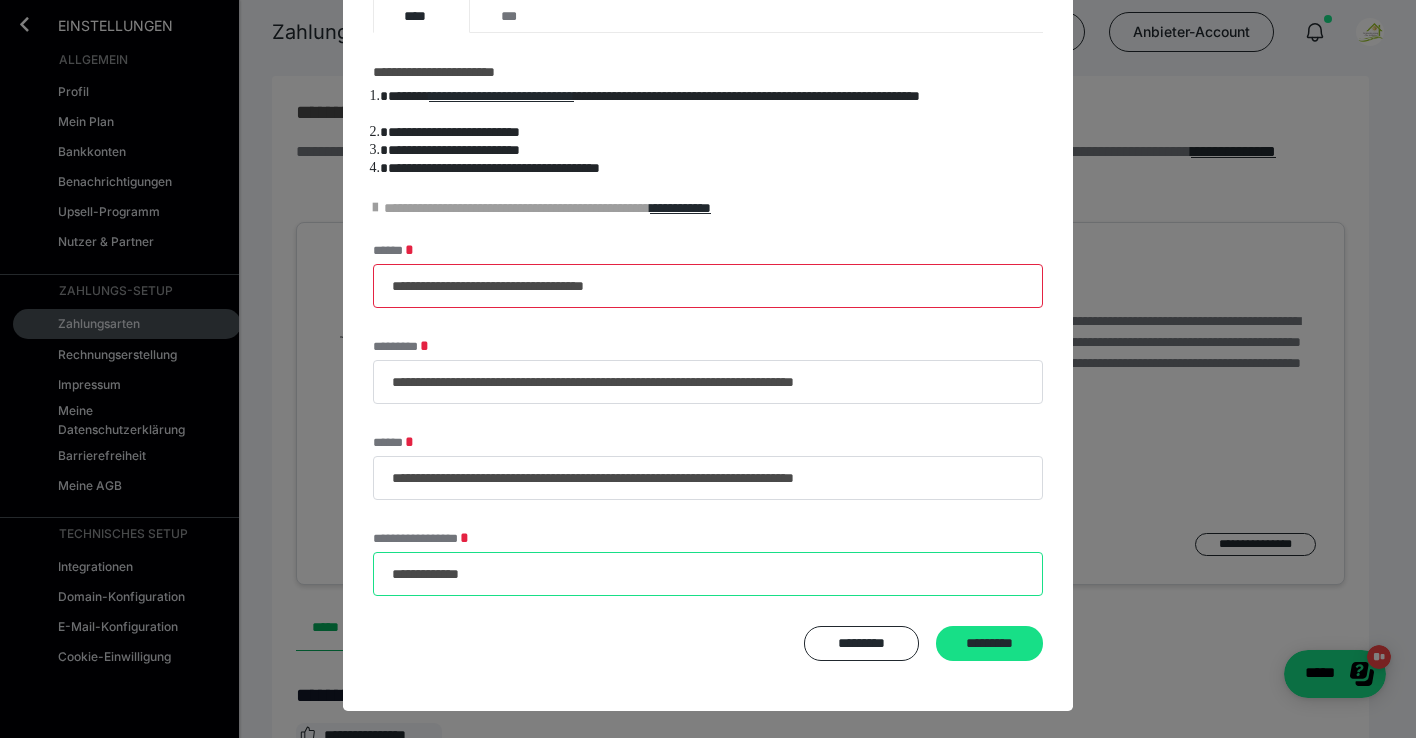 click on "**********" at bounding box center [708, 574] 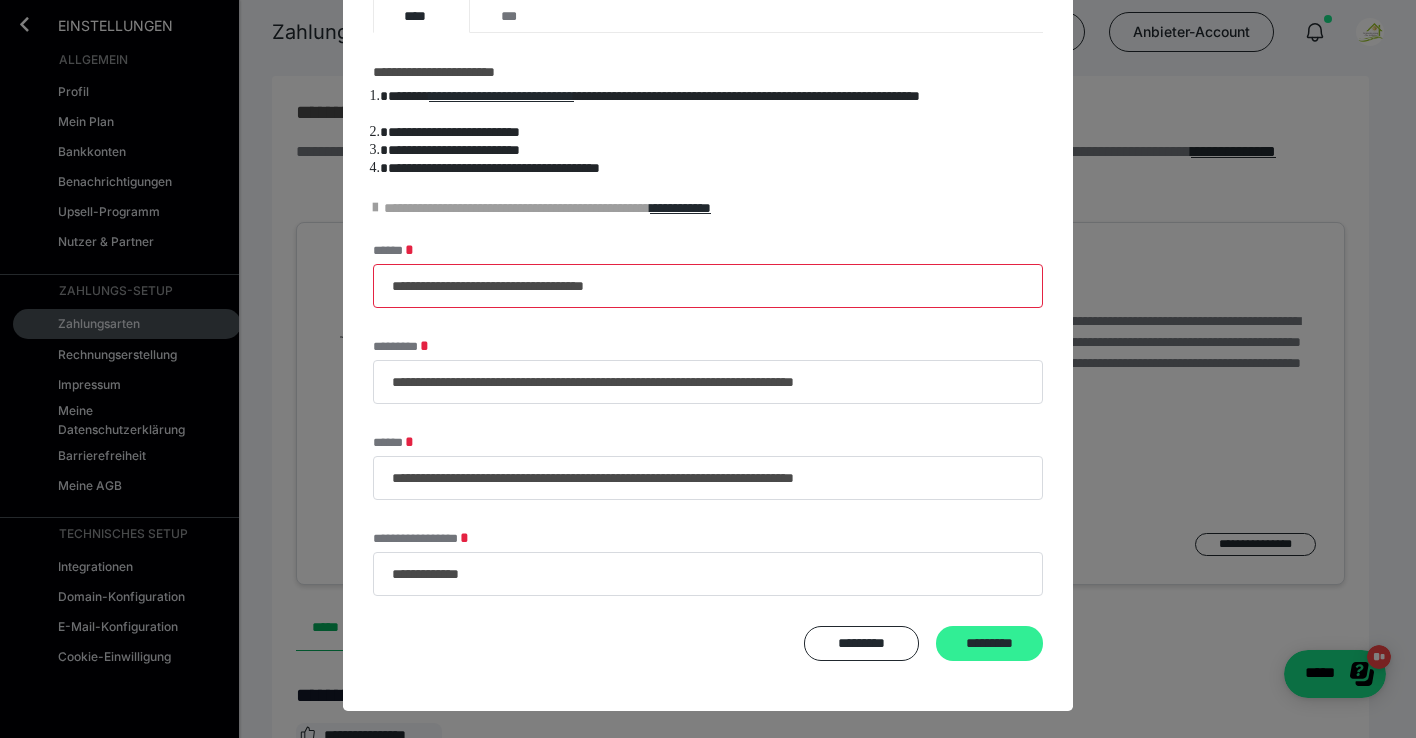 click on "*********" at bounding box center [989, 644] 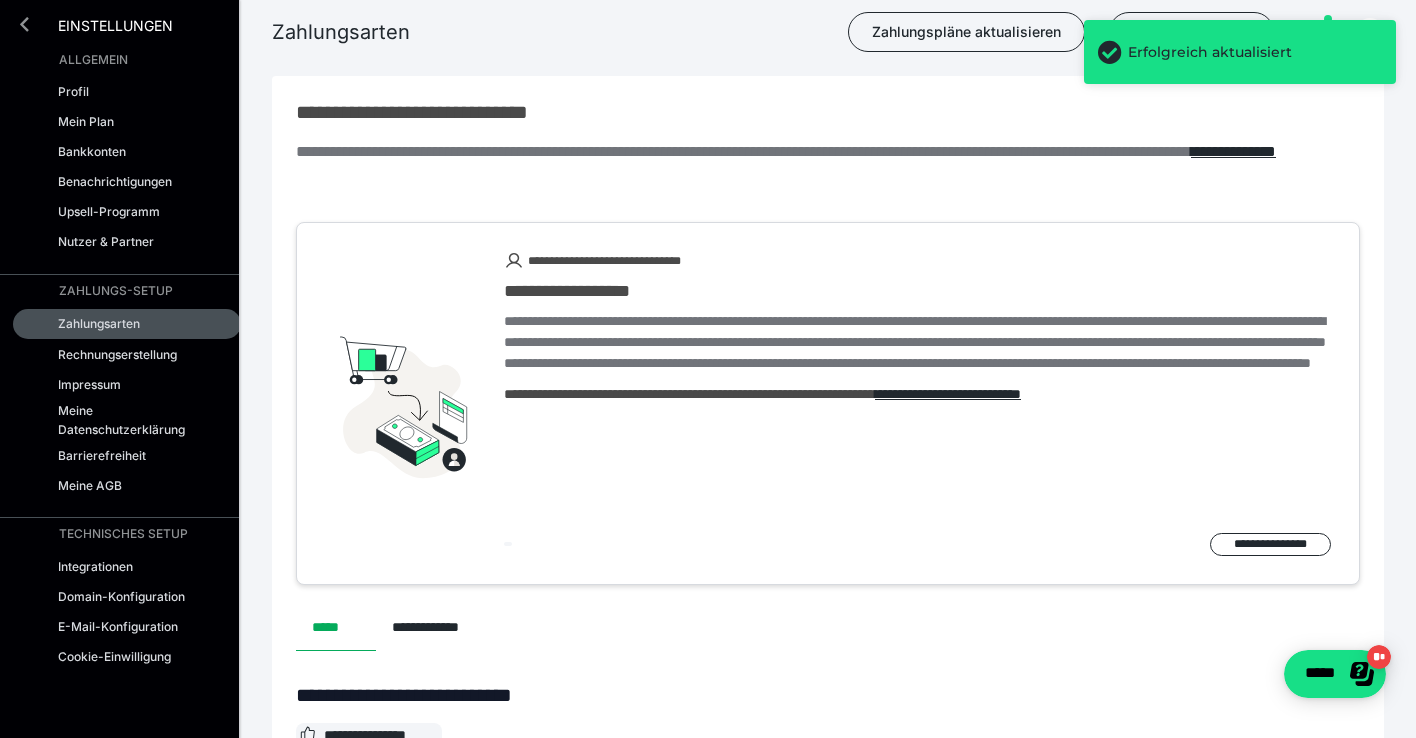 click at bounding box center (24, 24) 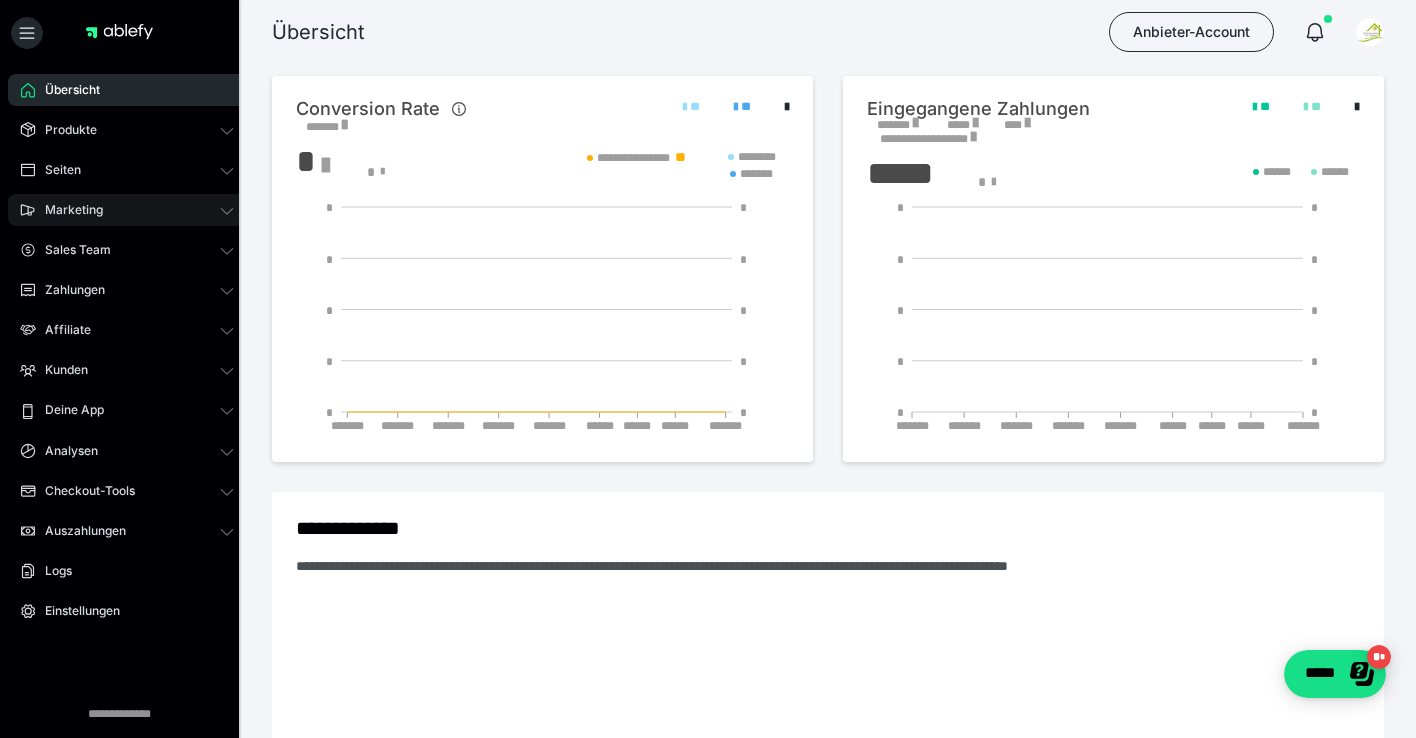 click on "Marketing" at bounding box center (67, 210) 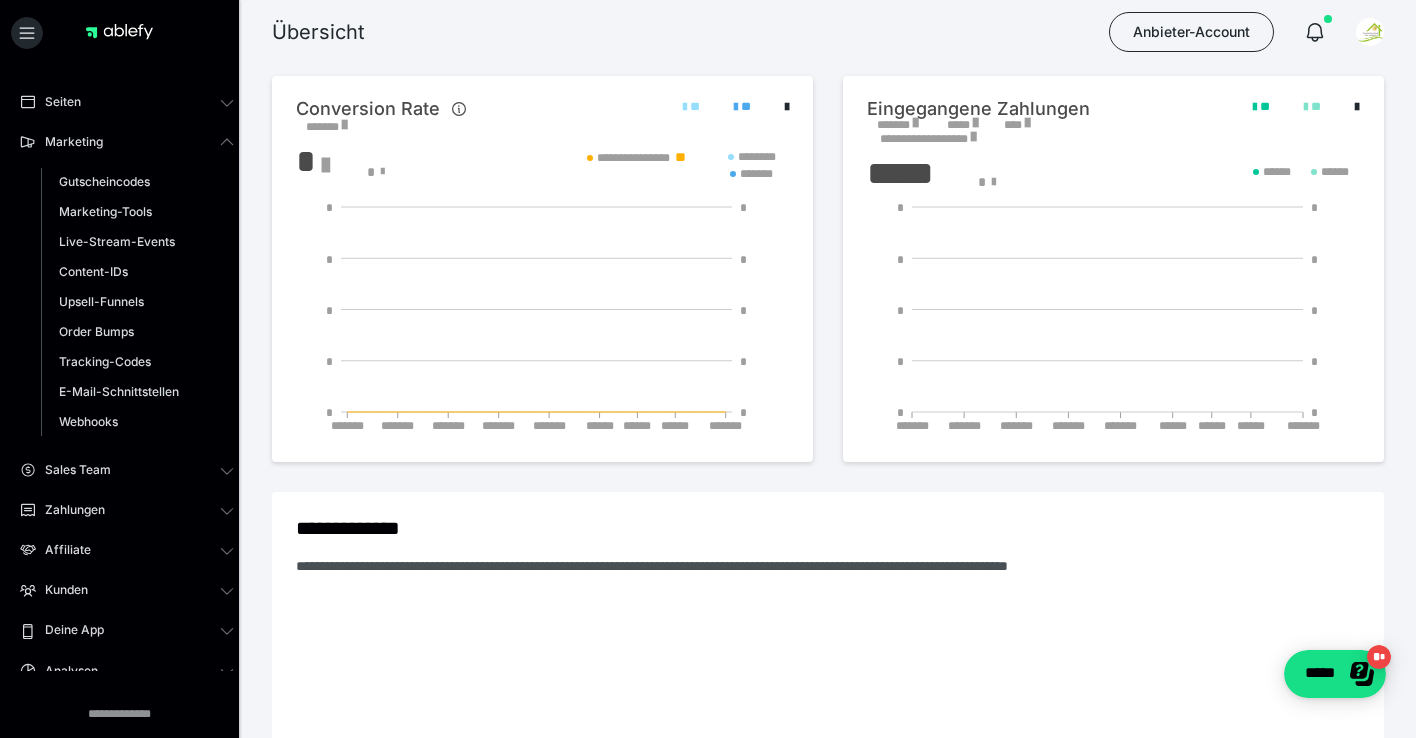scroll, scrollTop: 100, scrollLeft: 0, axis: vertical 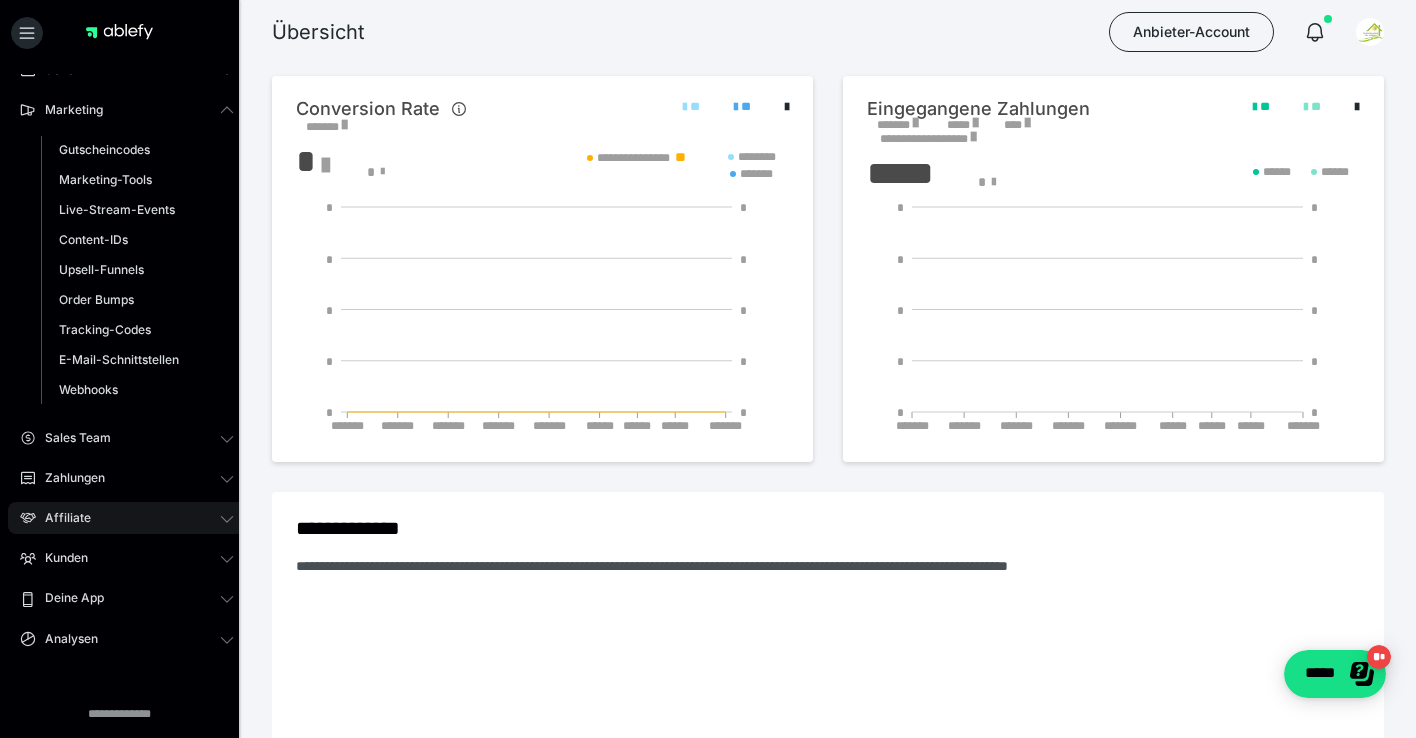 click on "Affiliate" at bounding box center (127, 518) 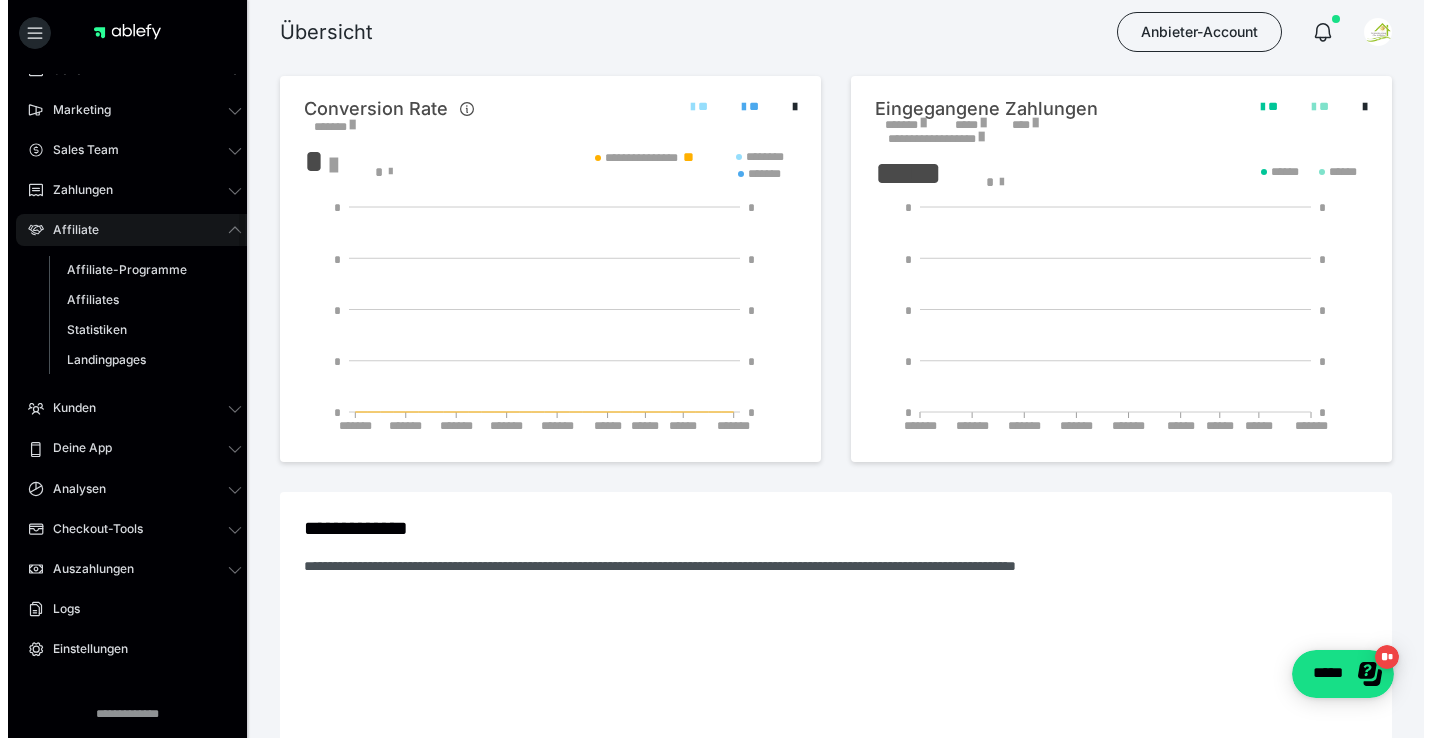 scroll, scrollTop: 140, scrollLeft: 0, axis: vertical 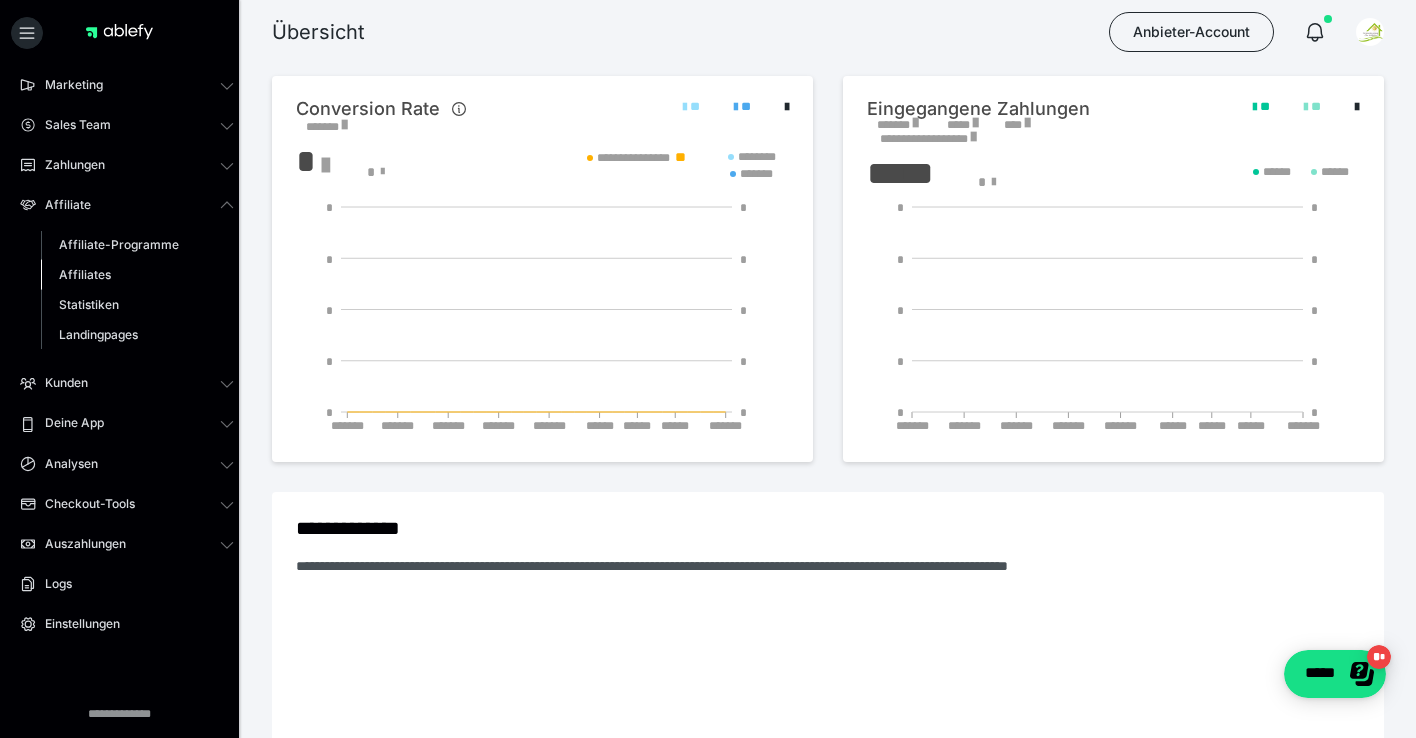 click on "Affiliates" at bounding box center (85, 274) 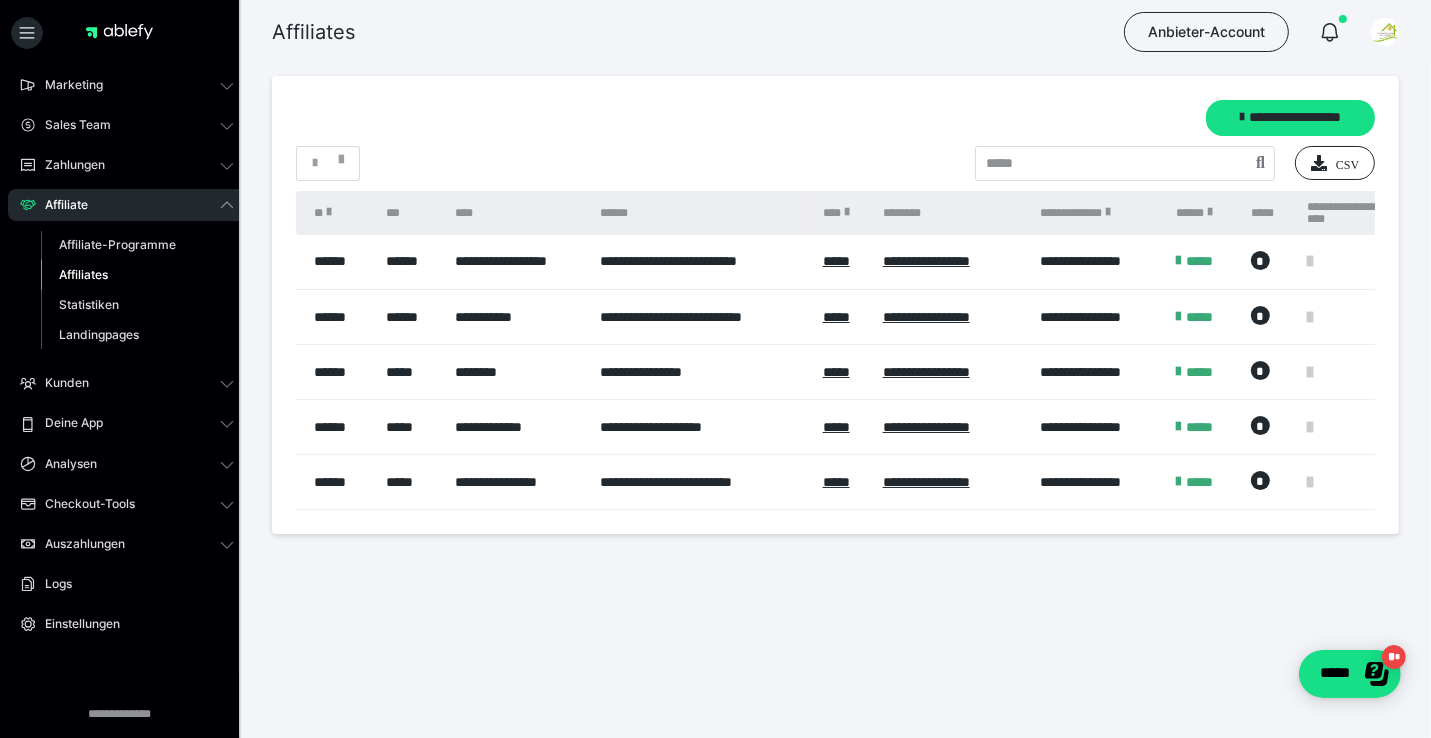 click on "**********" at bounding box center [517, 262] 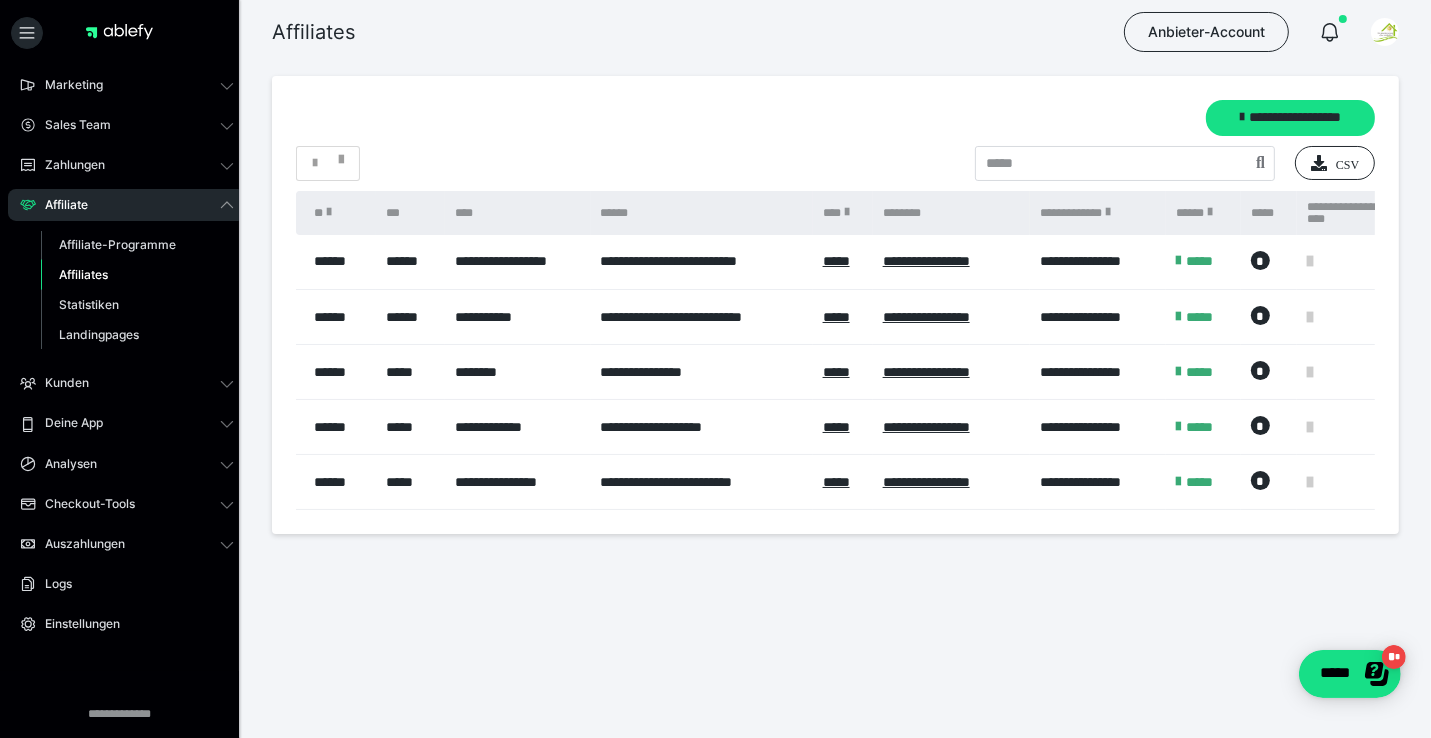 click on "**********" at bounding box center [702, 262] 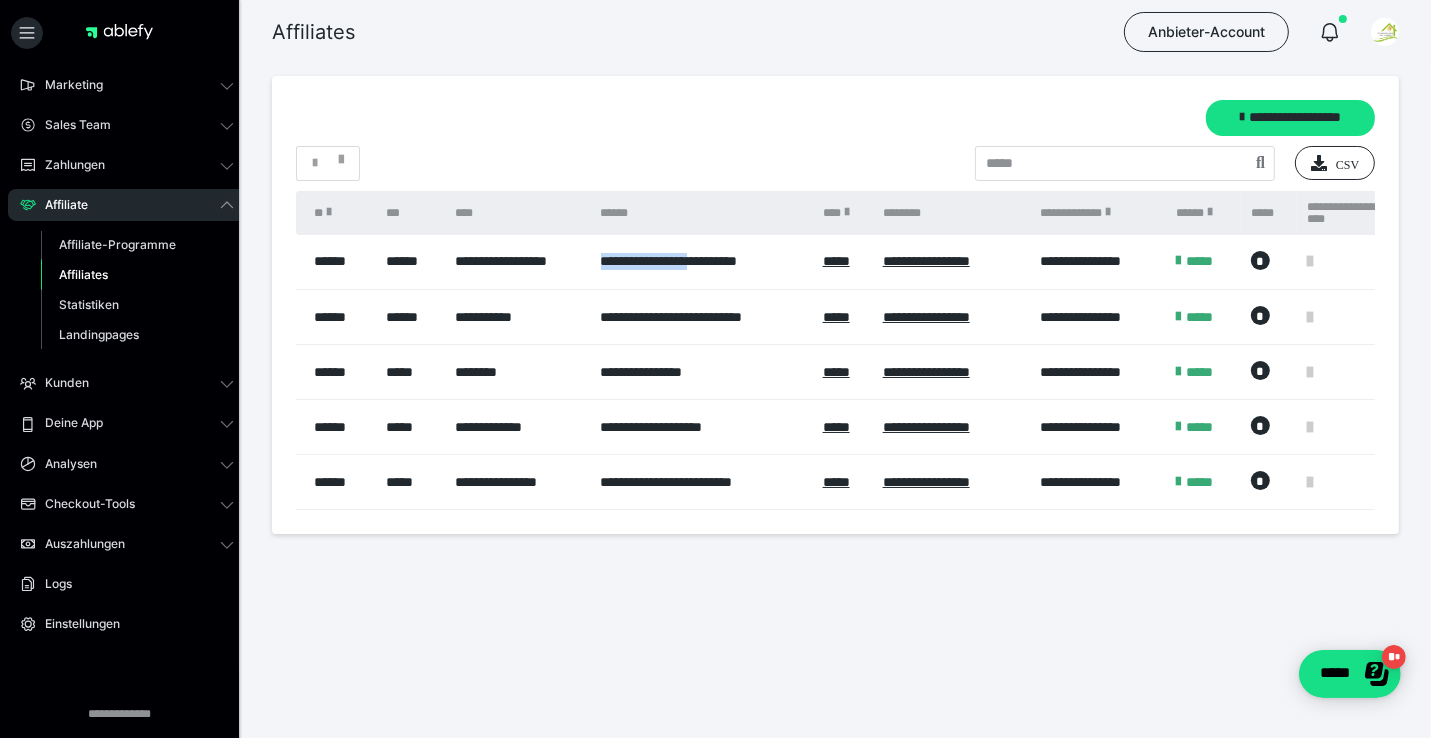 click on "**********" at bounding box center [702, 262] 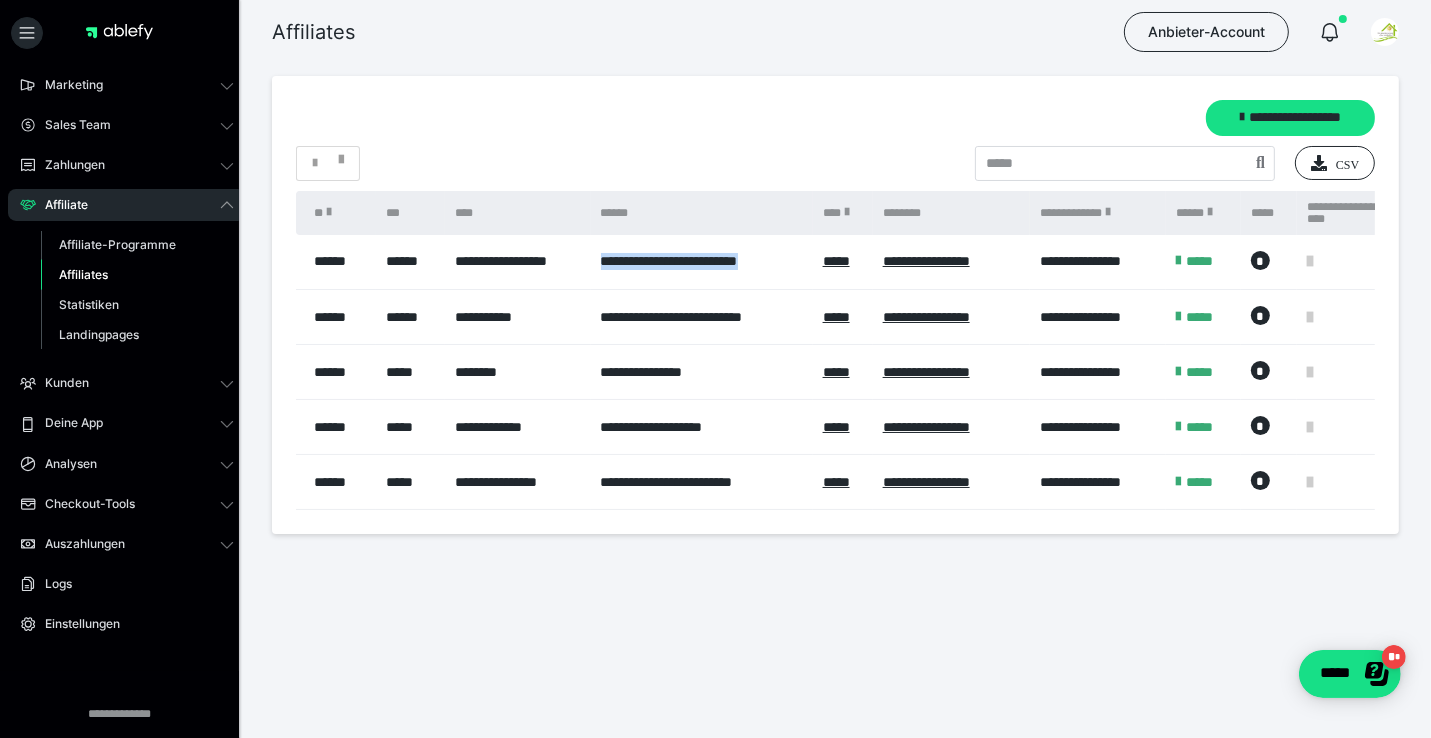 drag, startPoint x: 601, startPoint y: 267, endPoint x: 797, endPoint y: 276, distance: 196.20653 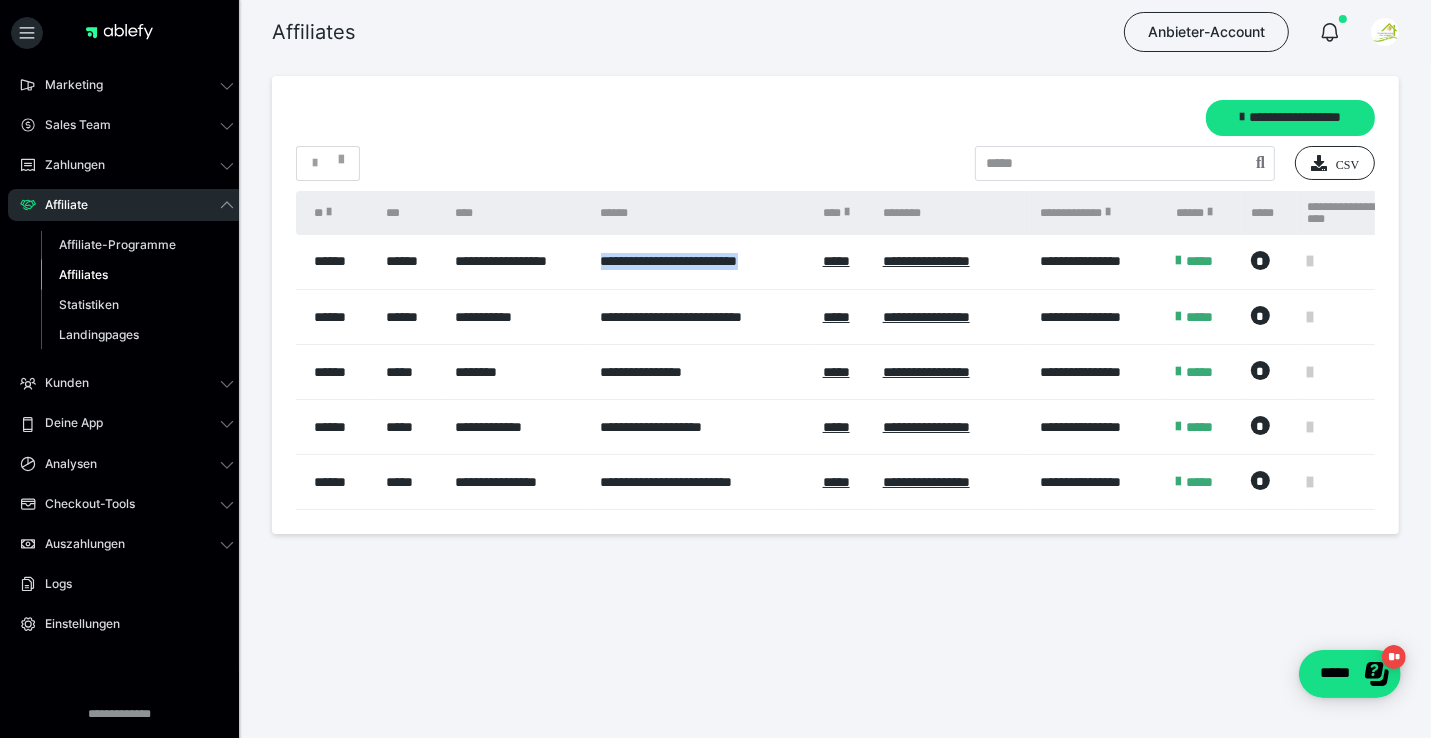 copy on "**********" 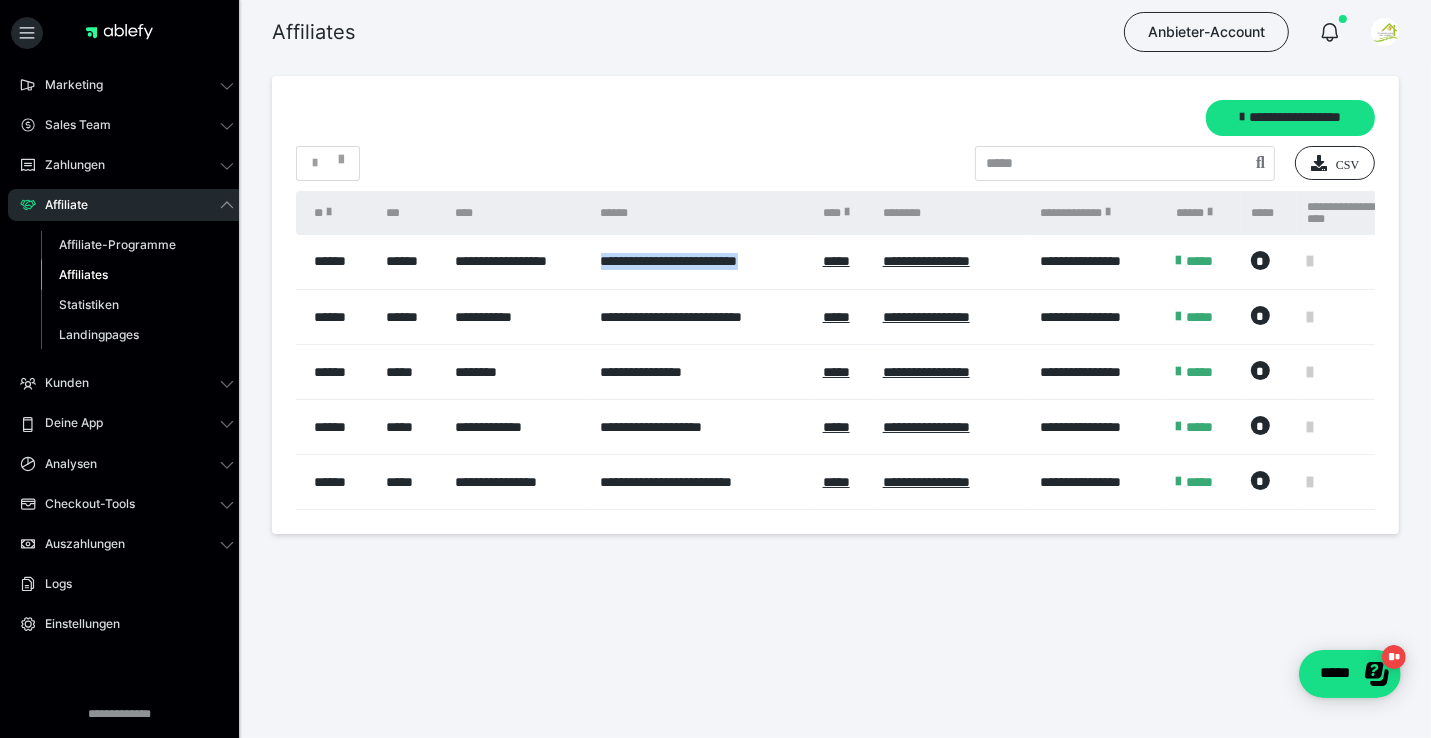 copy on "**********" 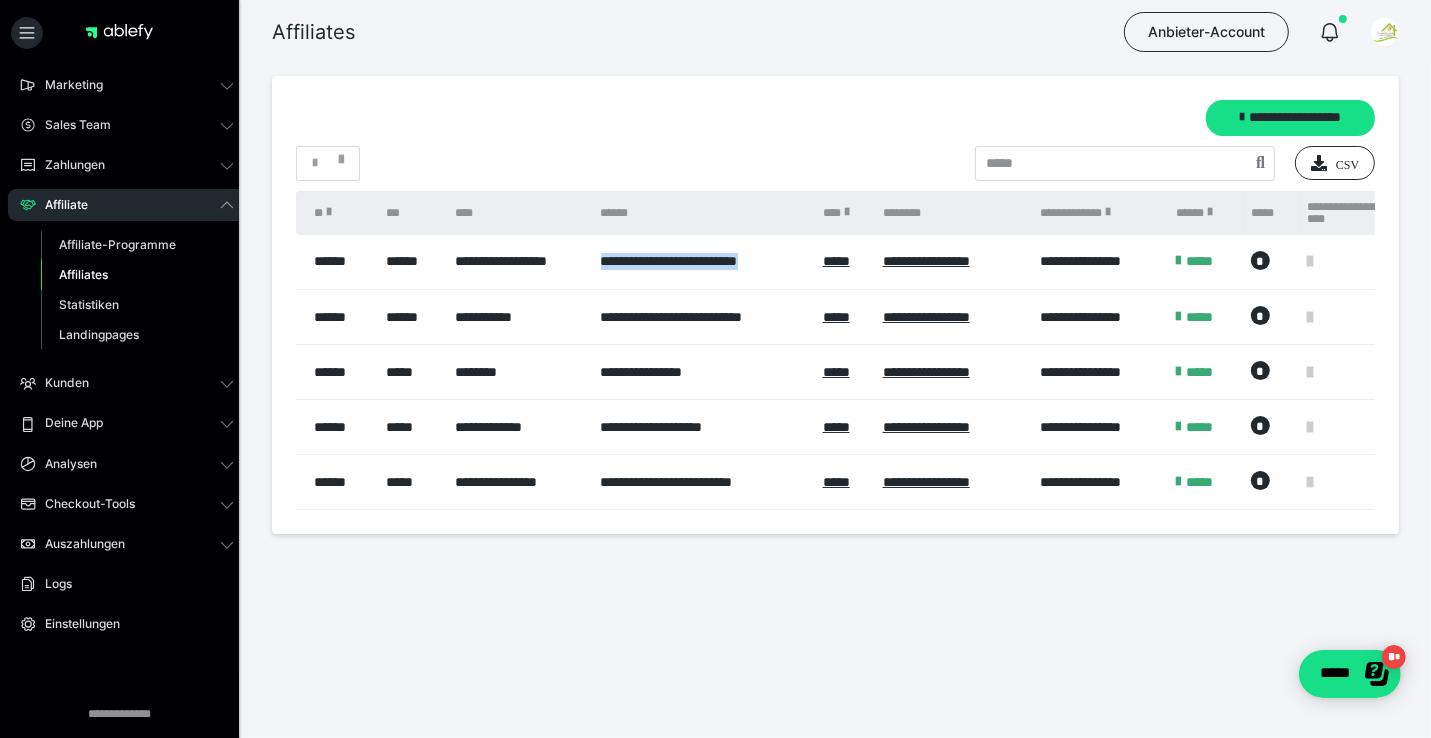 click on "**********" at bounding box center (702, 262) 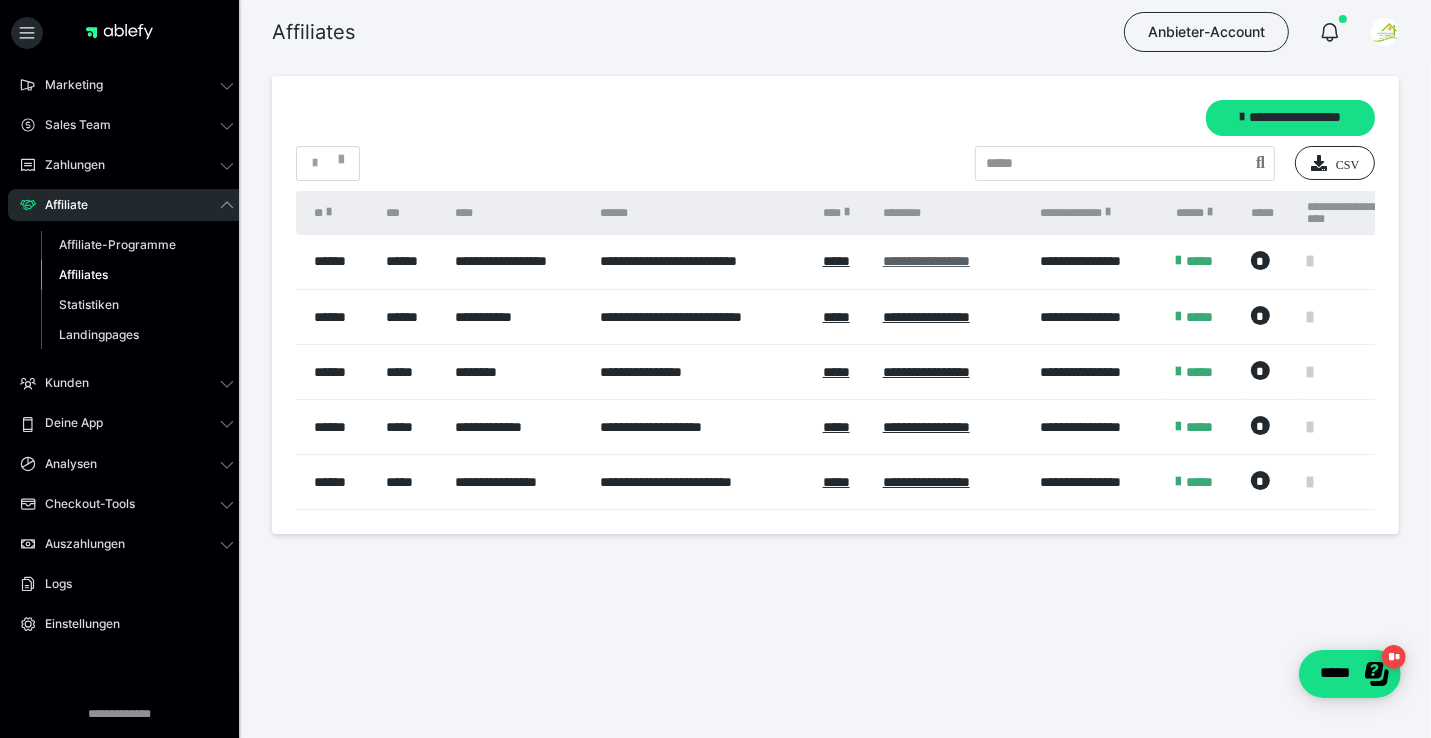 click on "**********" at bounding box center [926, 261] 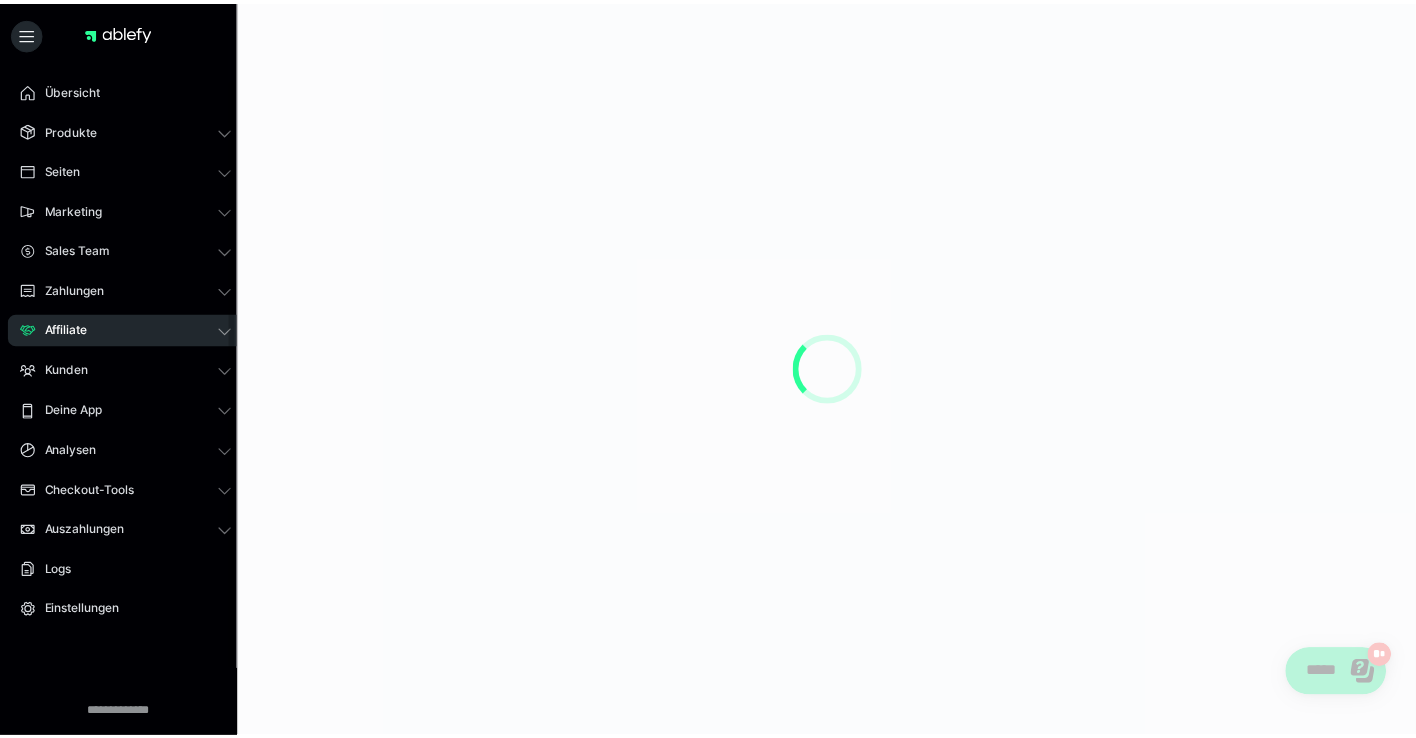 scroll, scrollTop: 2, scrollLeft: 0, axis: vertical 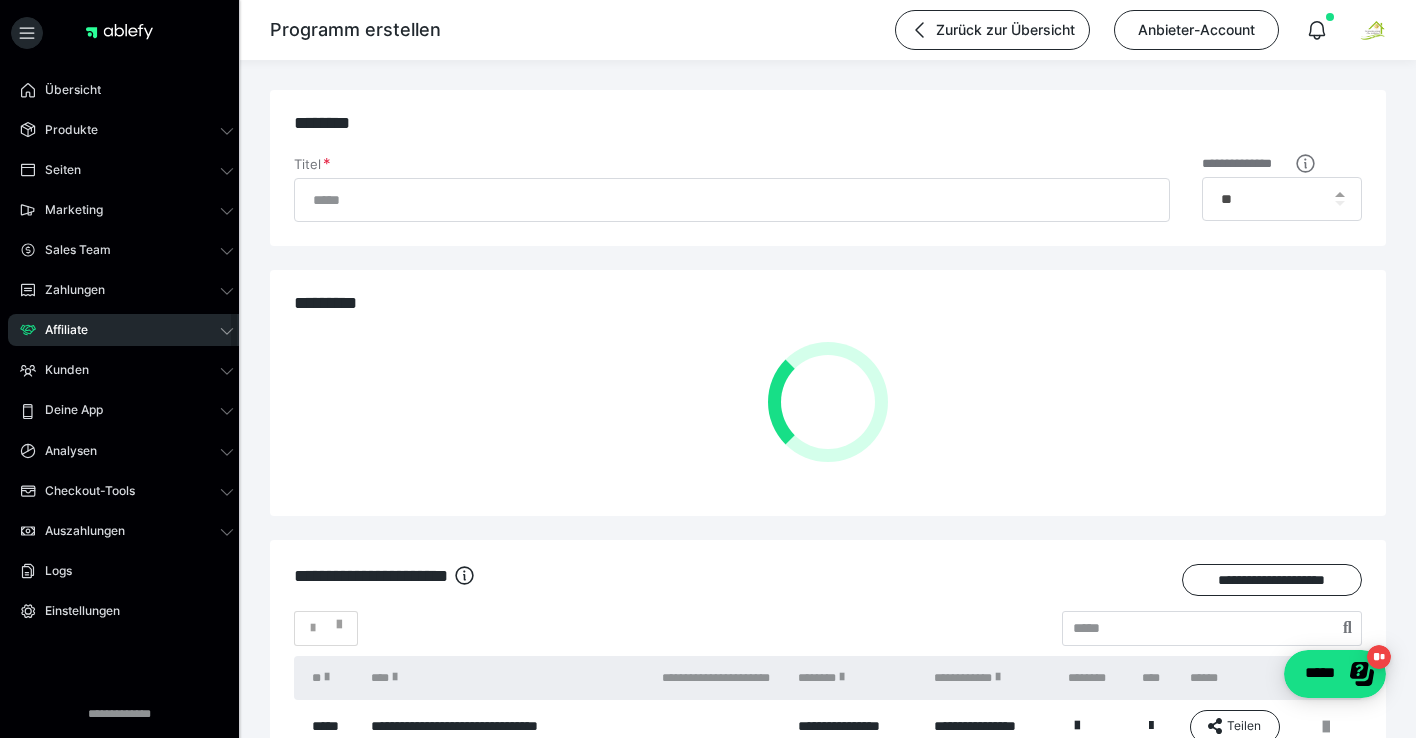 type on "**********" 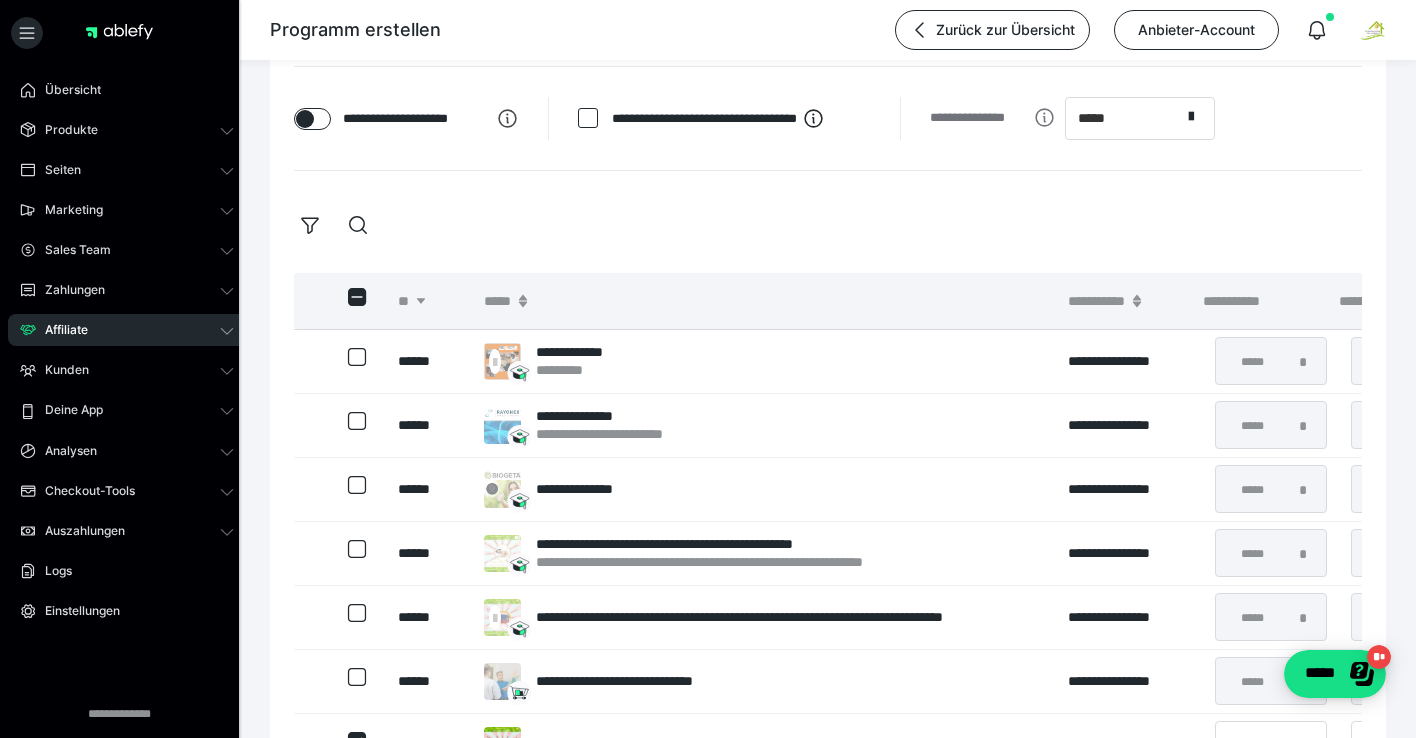scroll, scrollTop: 0, scrollLeft: 0, axis: both 